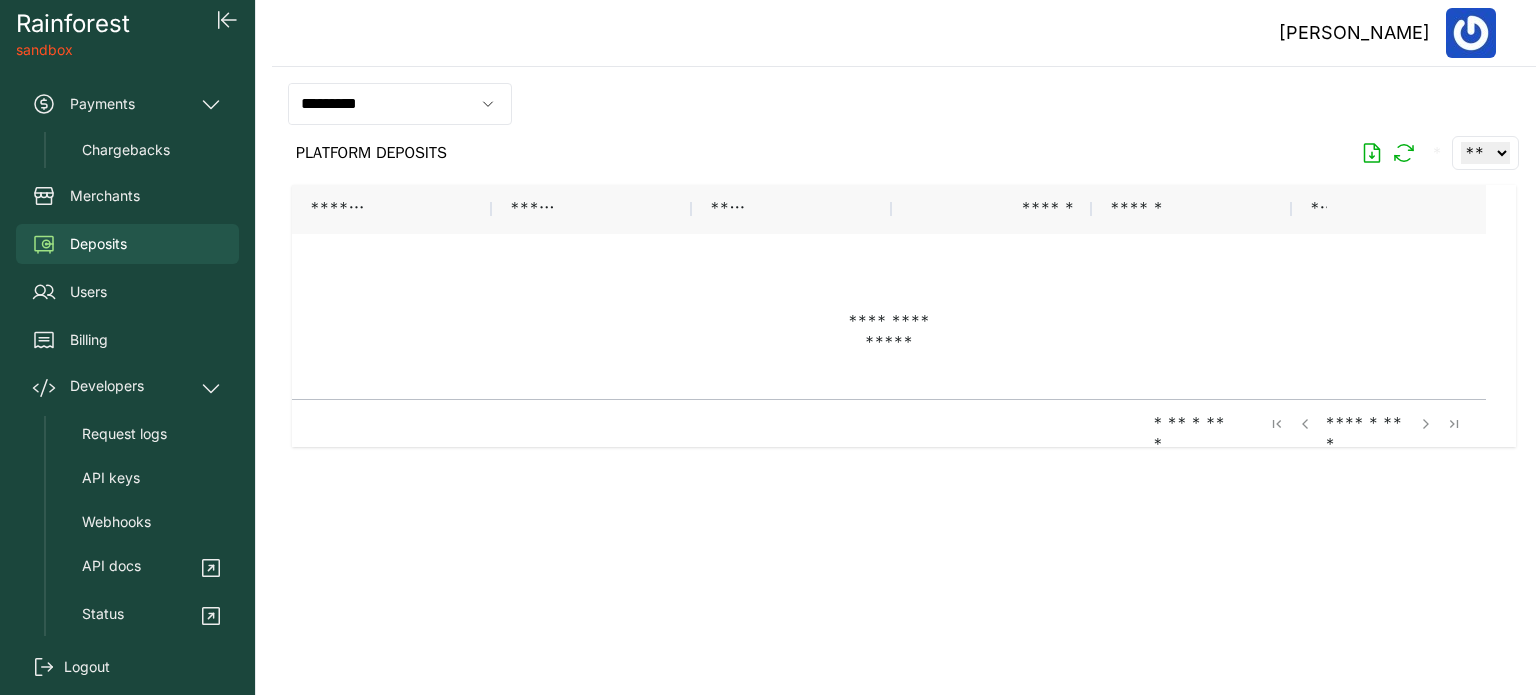 scroll, scrollTop: 0, scrollLeft: 0, axis: both 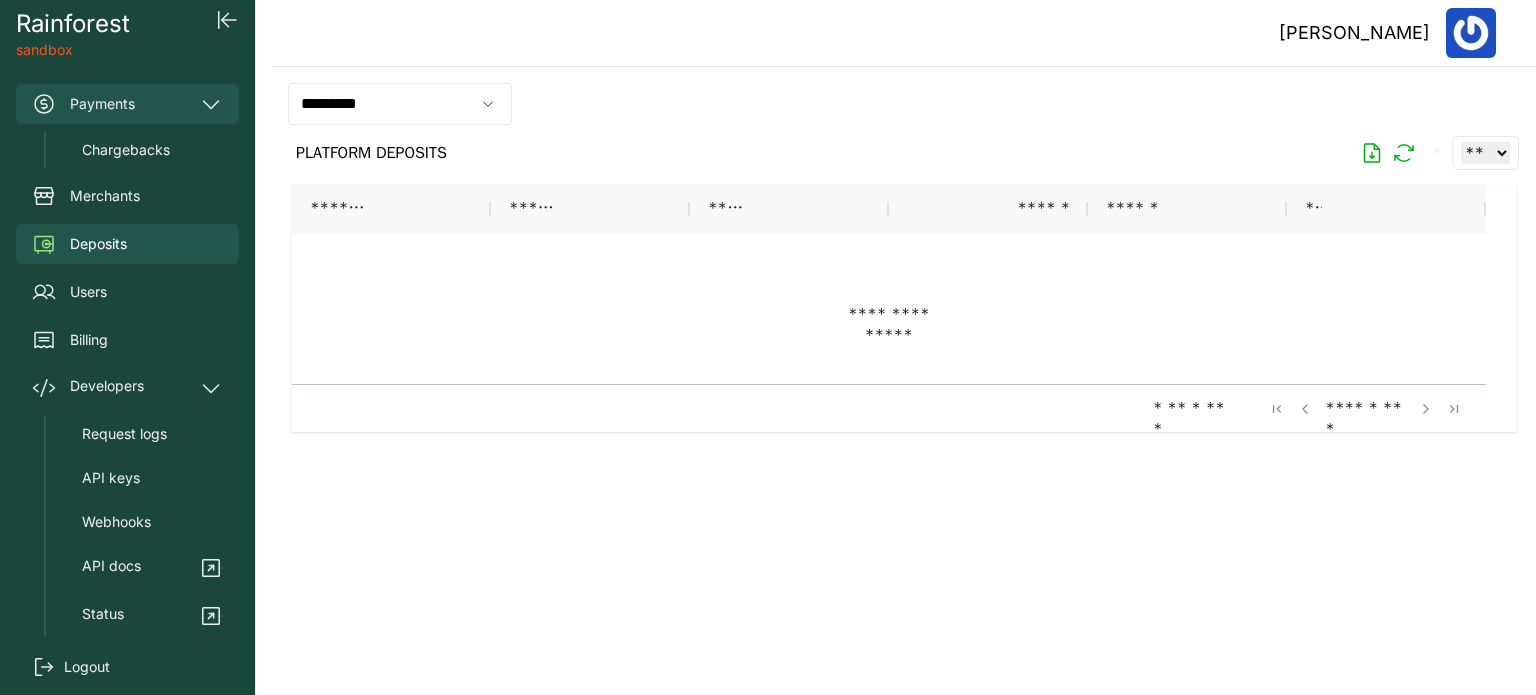 click on "Payments" at bounding box center [127, 104] 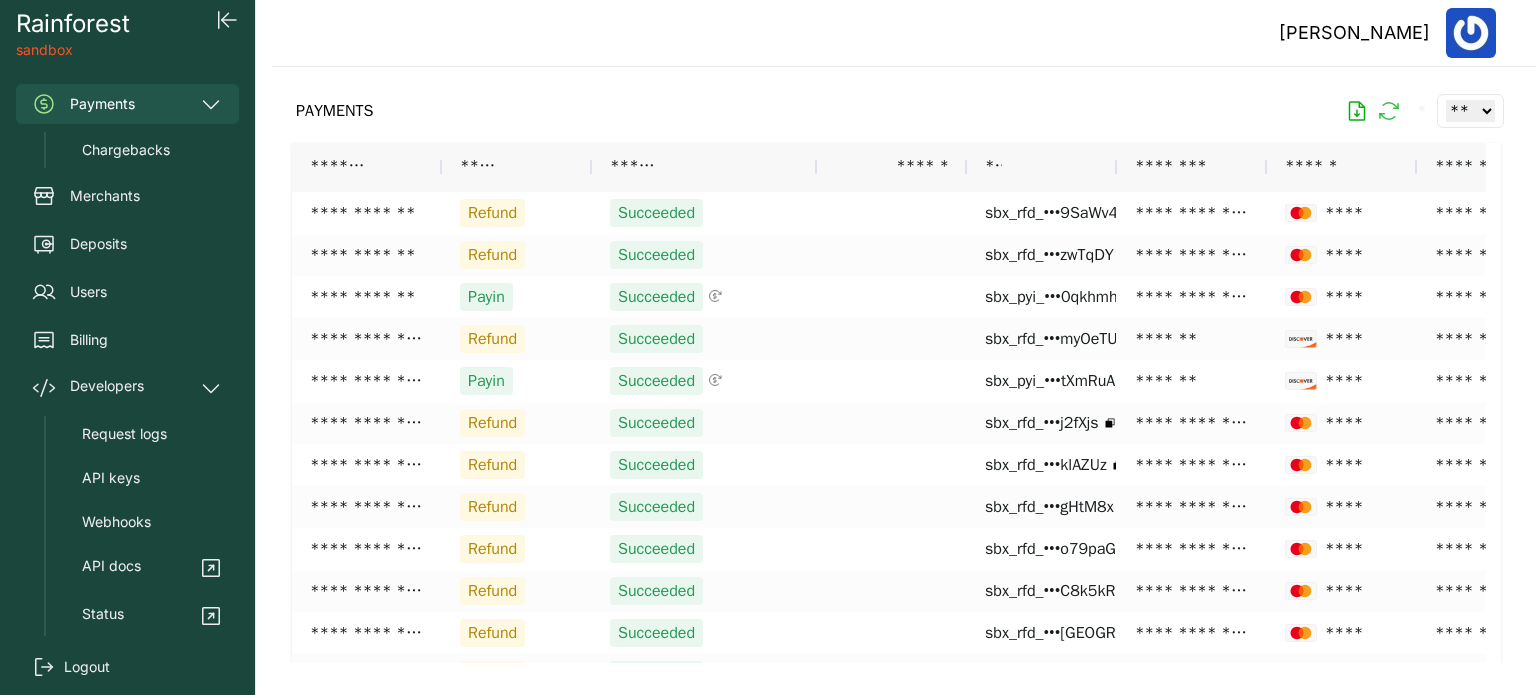 click 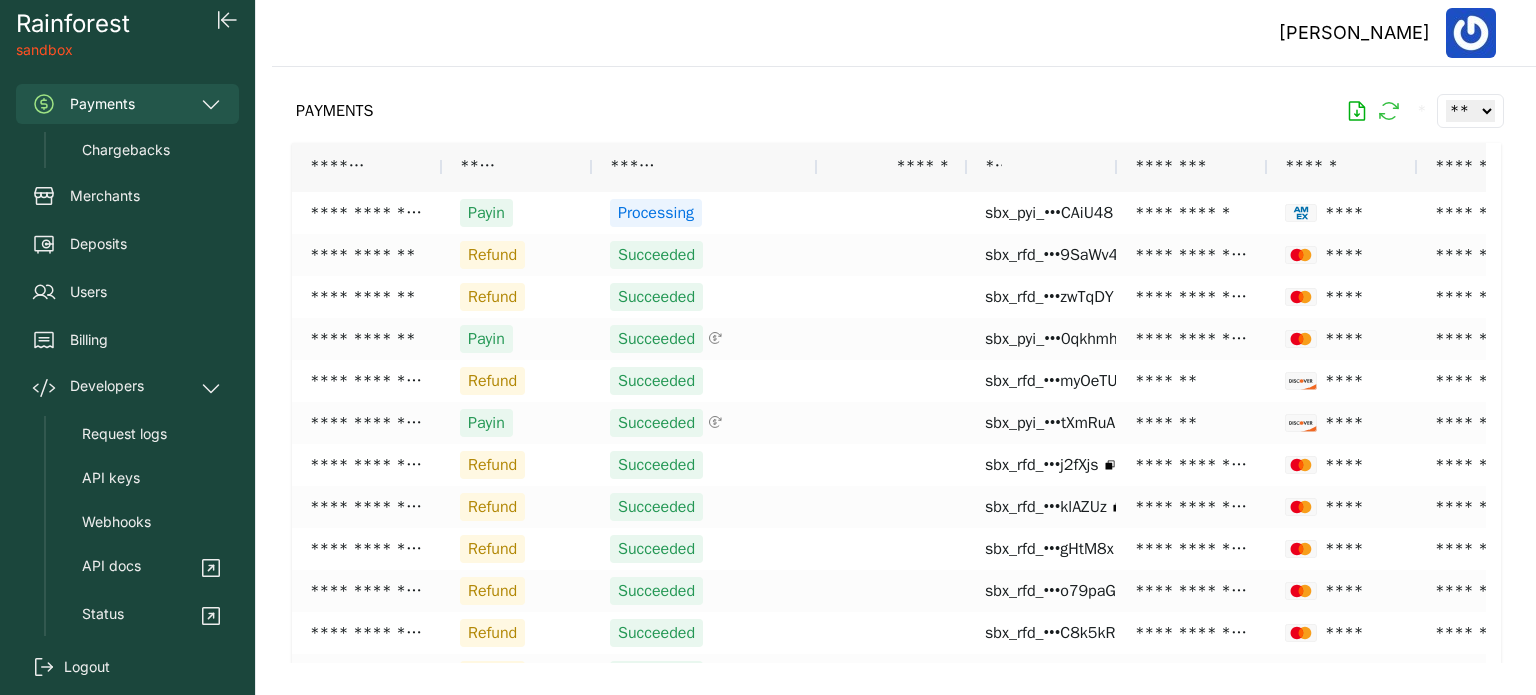 click 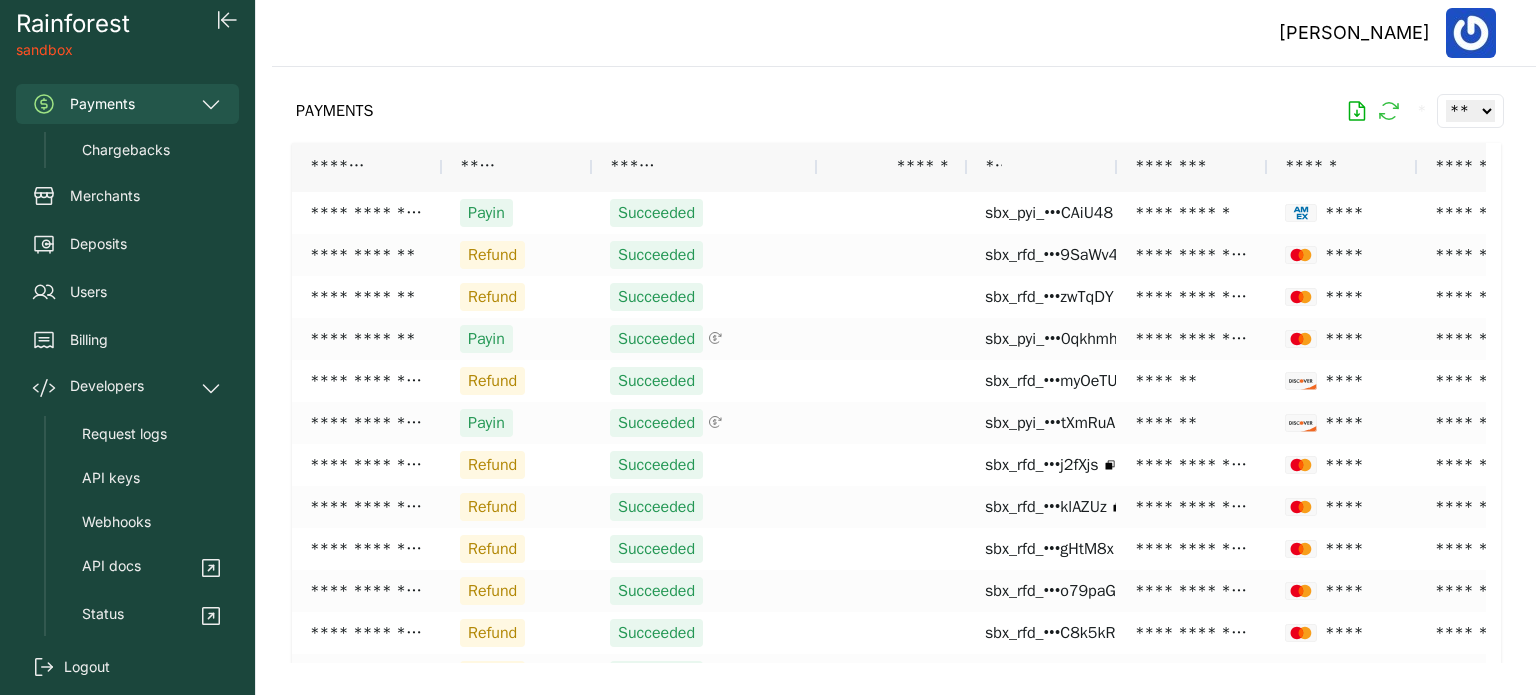 click 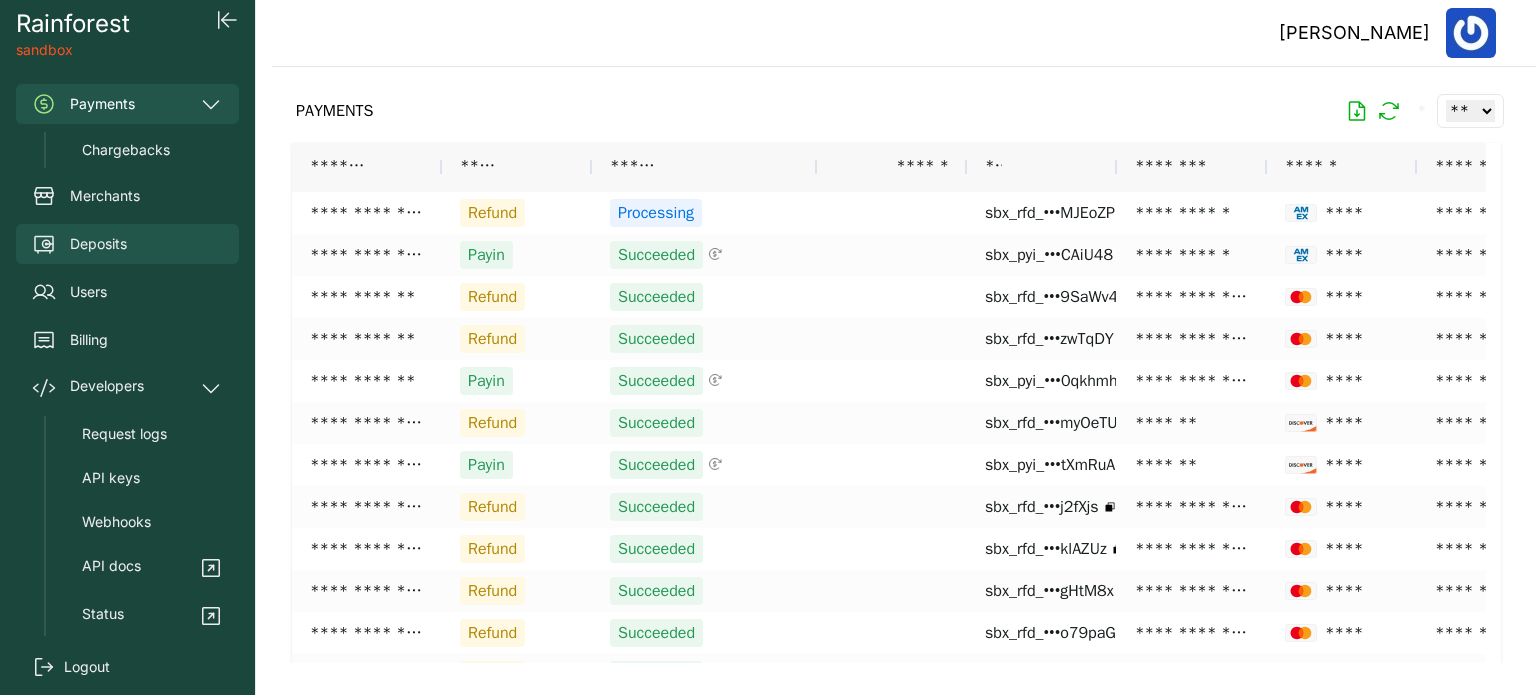 click on "Deposits" at bounding box center (98, 244) 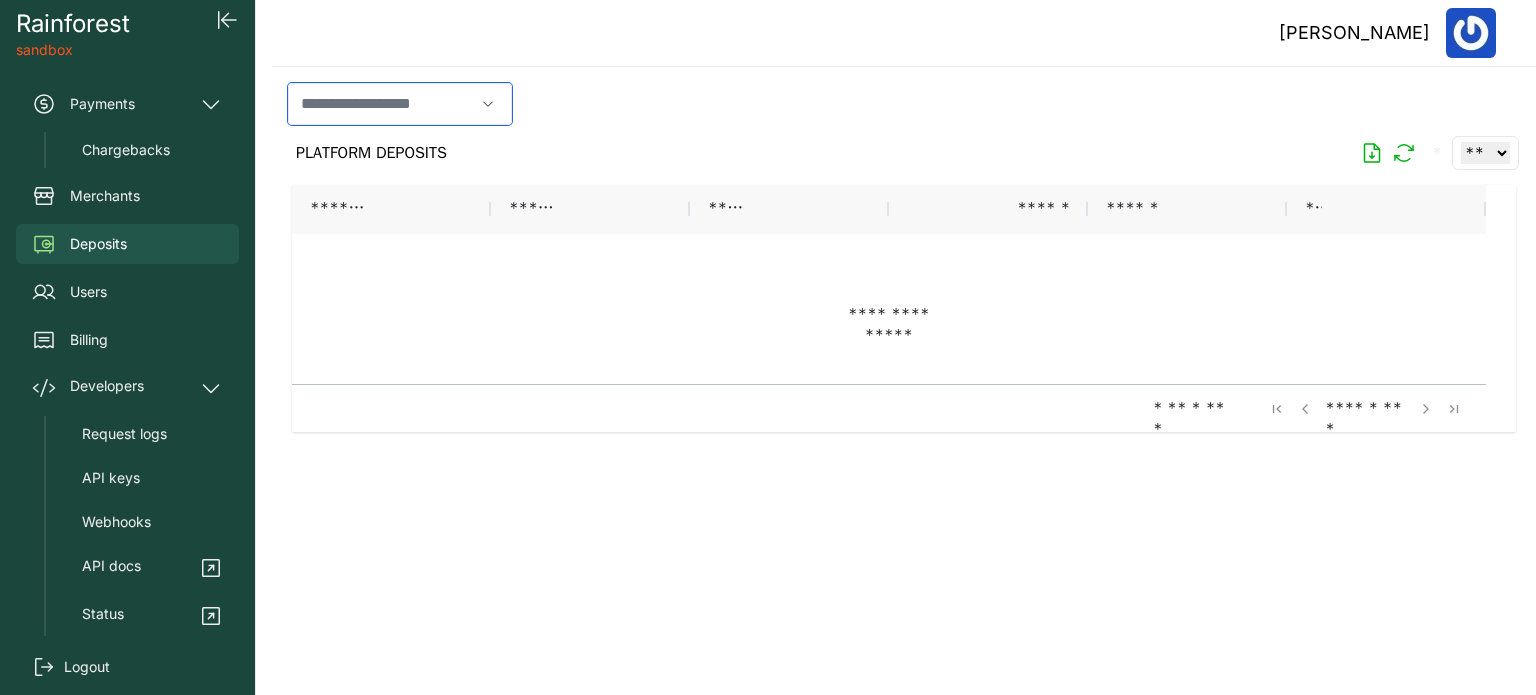 click at bounding box center (381, 104) 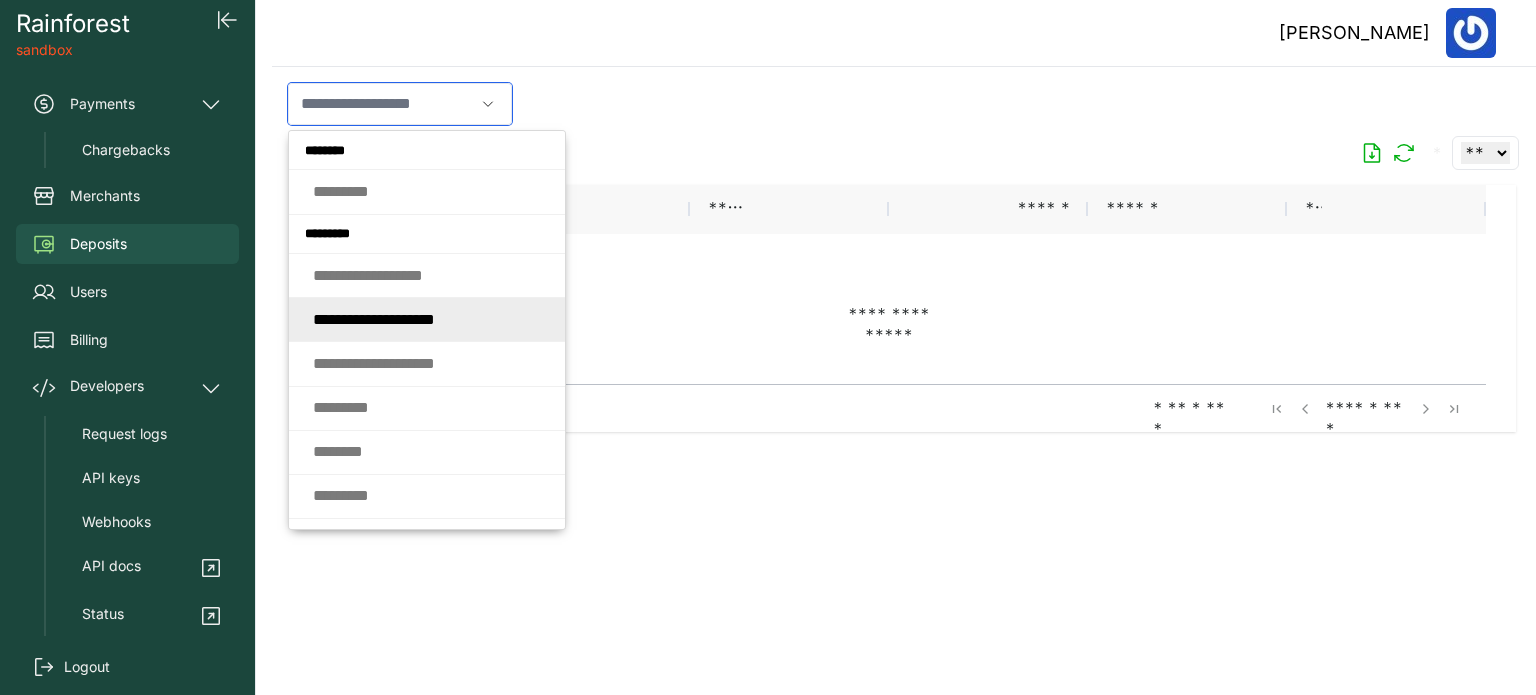 click on "* * * * * * * * *   * * * * * * * *   *" 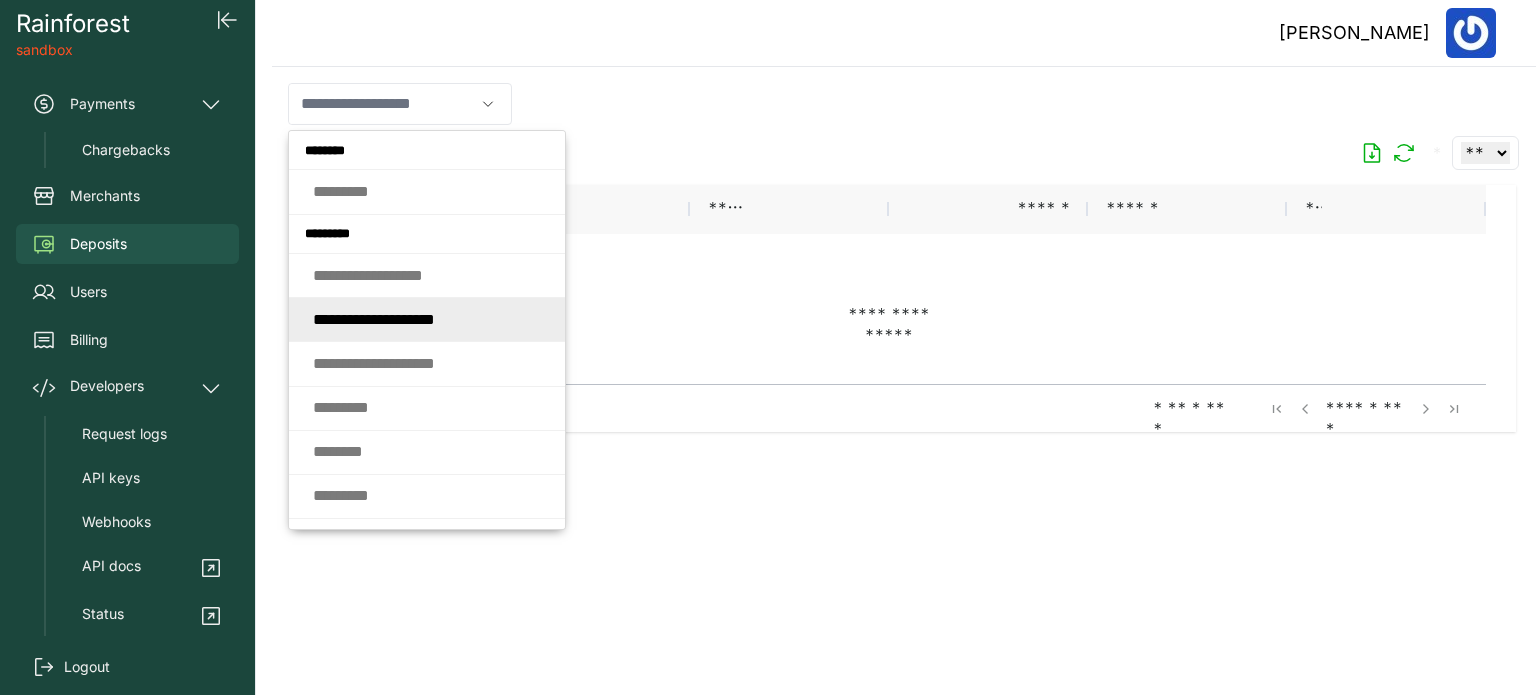 type on "**********" 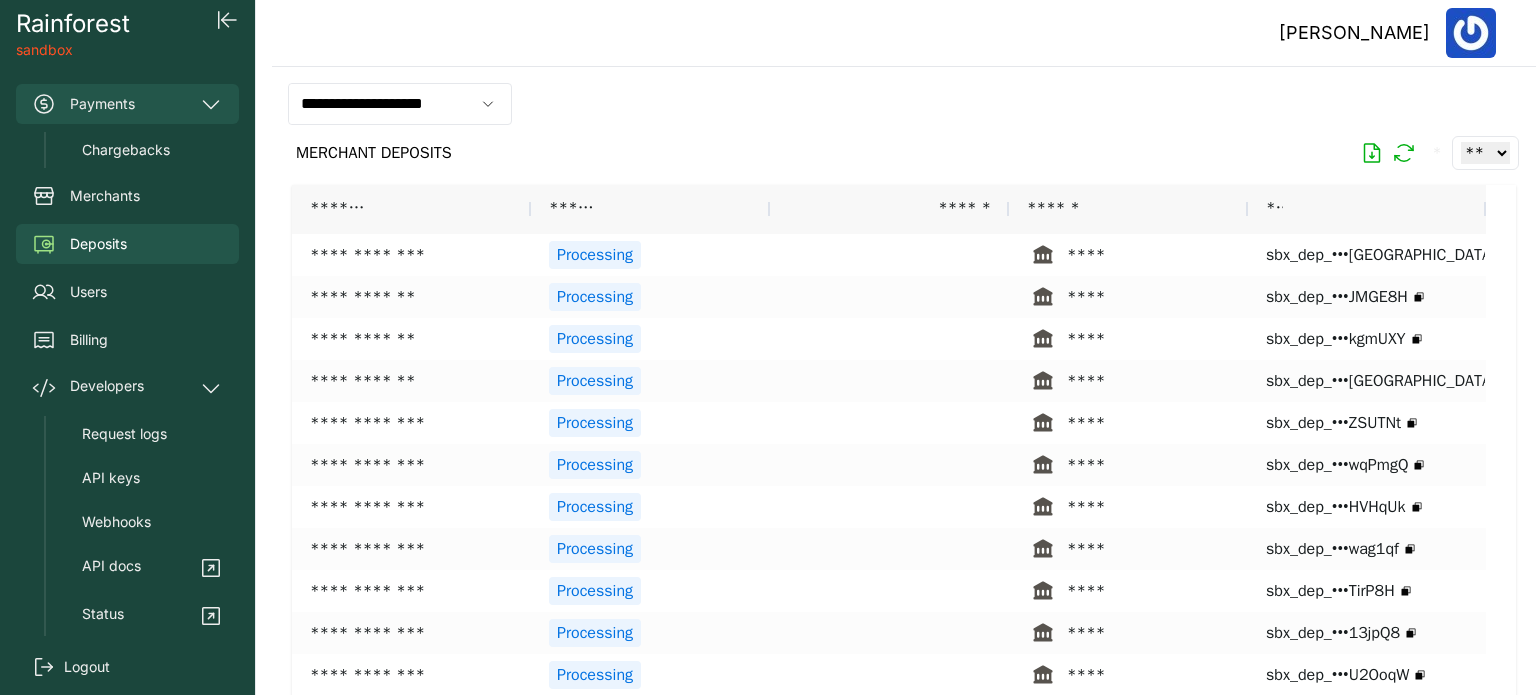 click on "Payments" at bounding box center [127, 104] 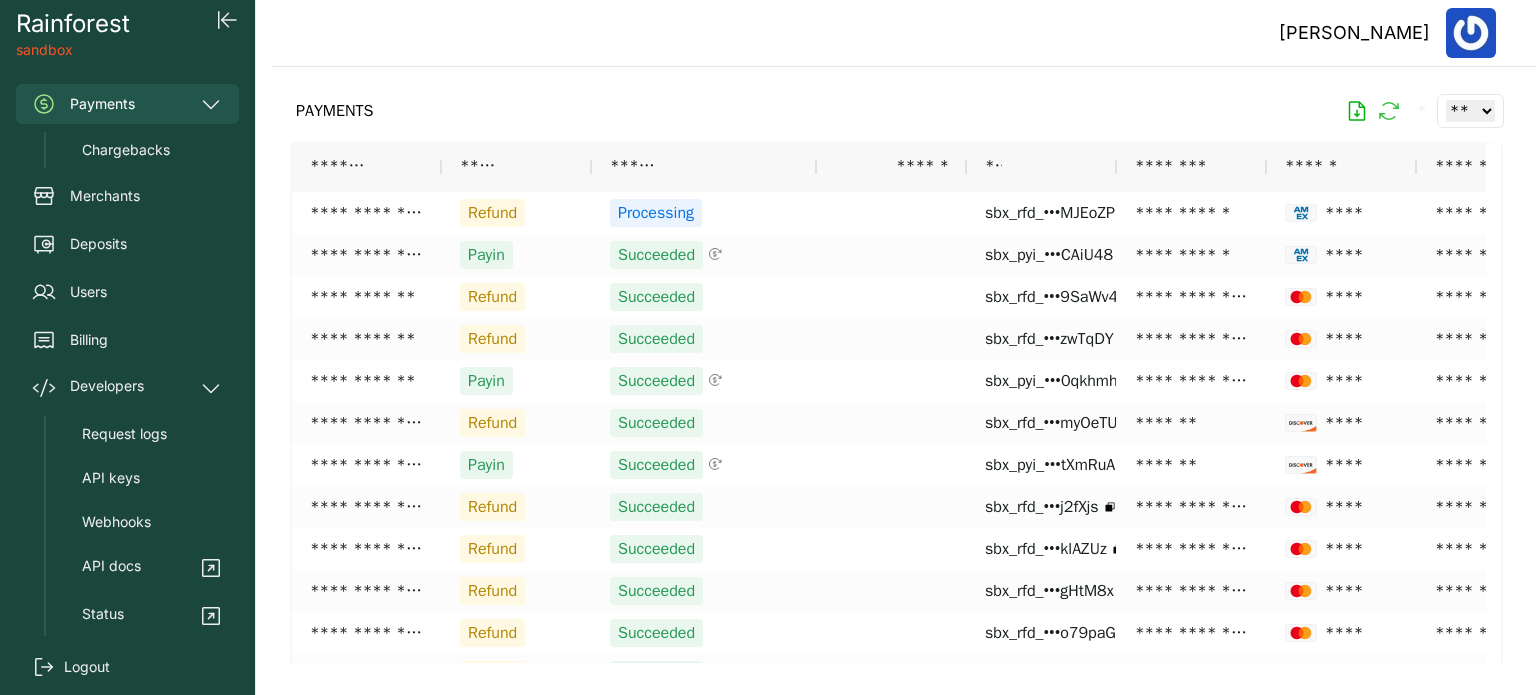 click 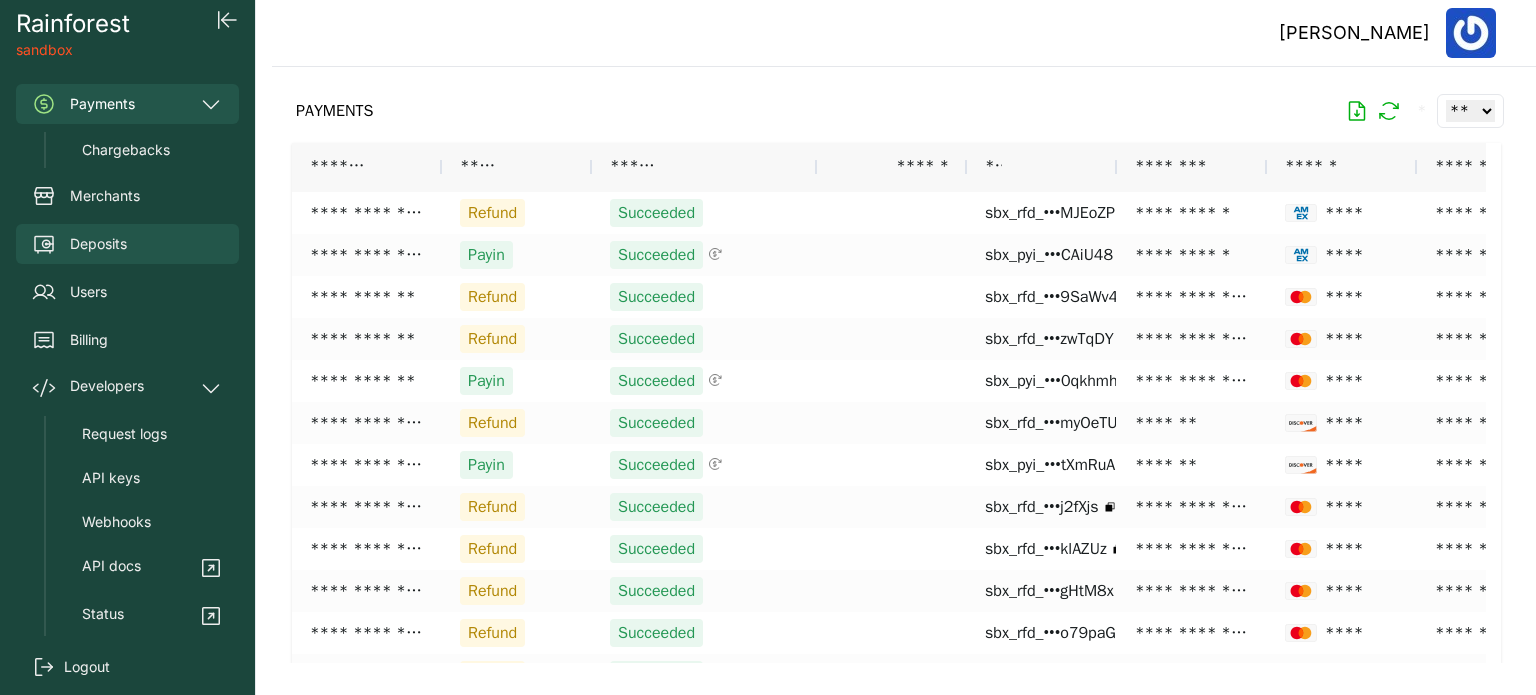 click on "Deposits" at bounding box center (98, 244) 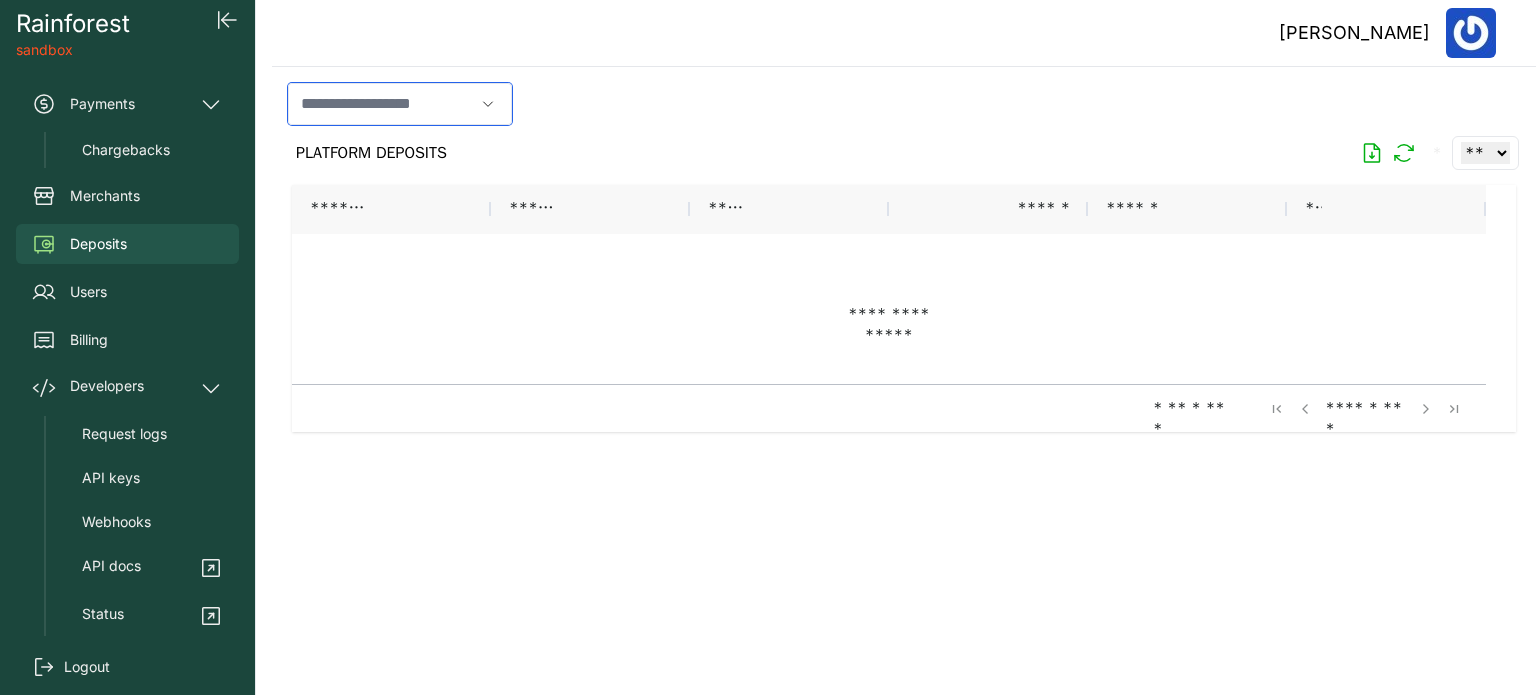click at bounding box center (381, 104) 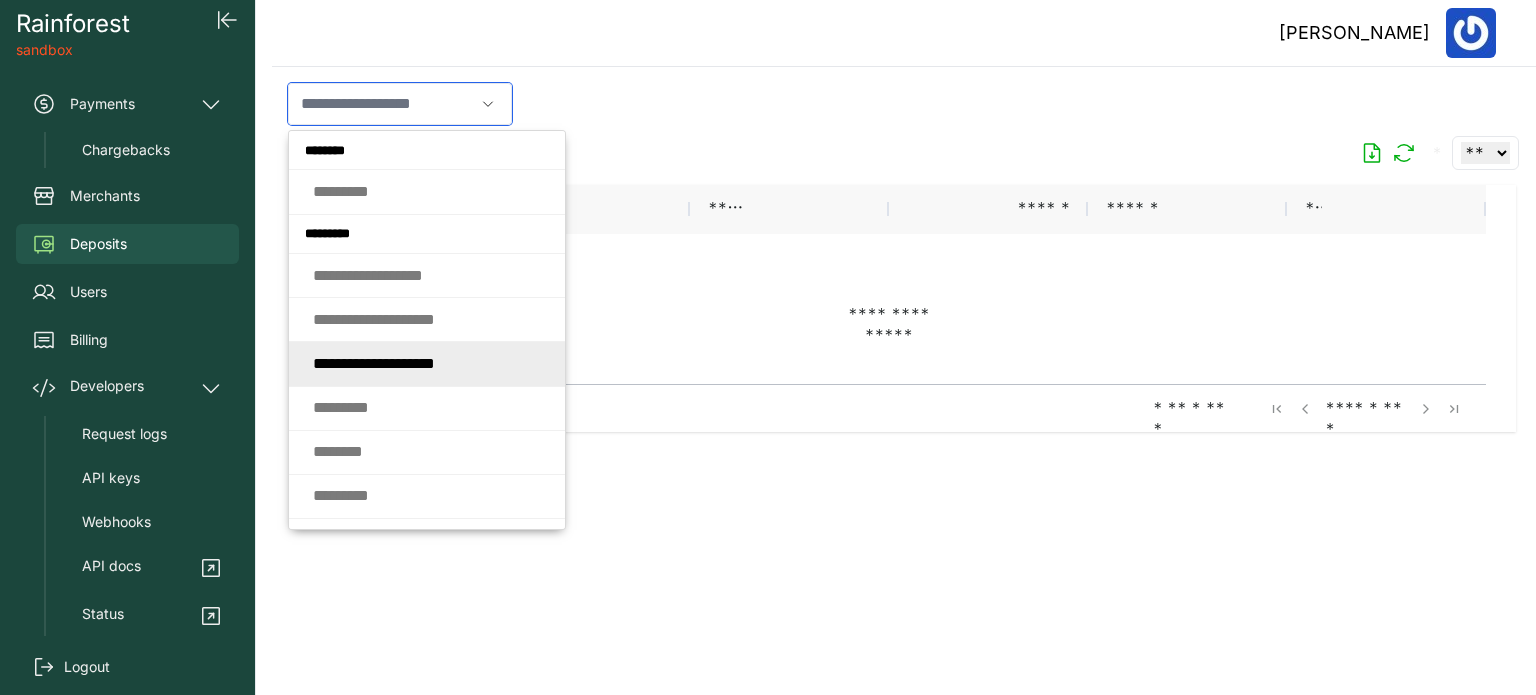 click on "* * * * * * * * *   * * * * * * * *   *" at bounding box center [374, 363] 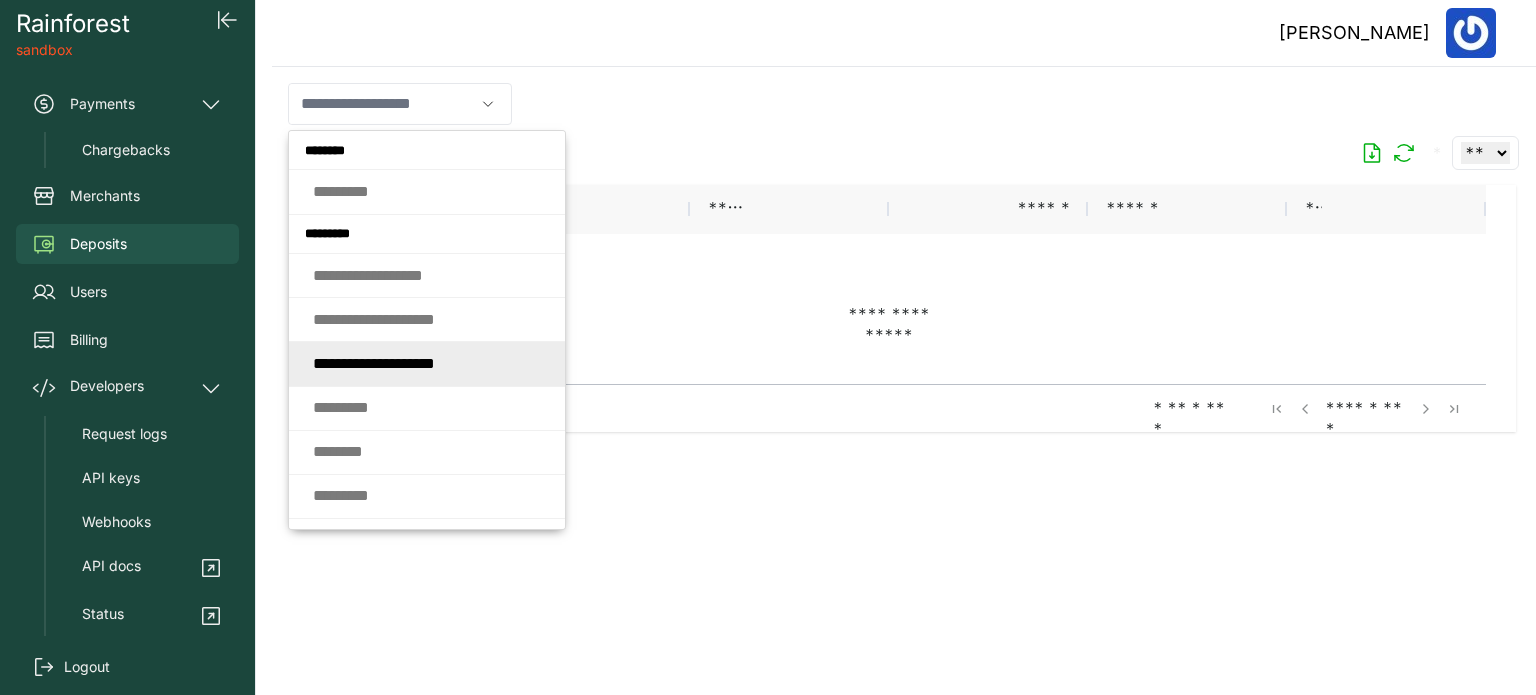 type on "**********" 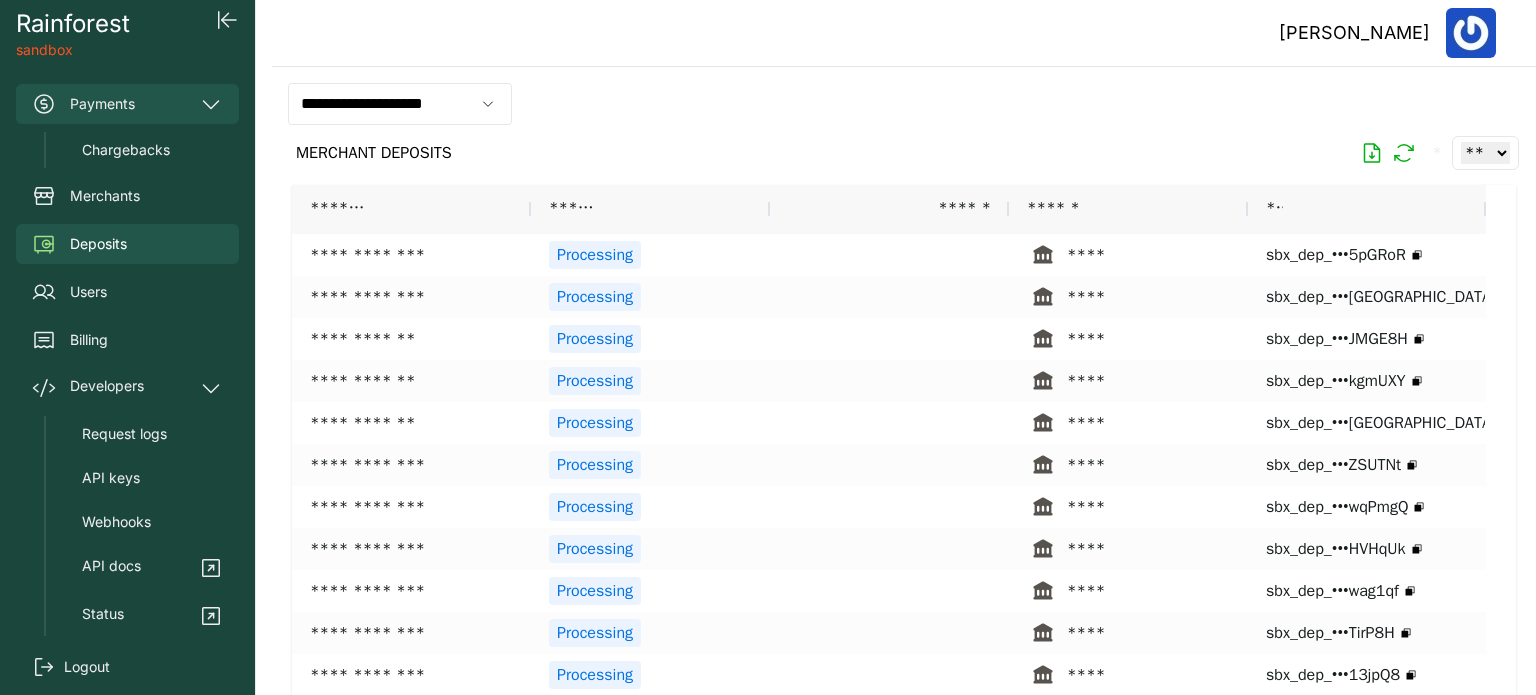 click on "Payments" at bounding box center [127, 104] 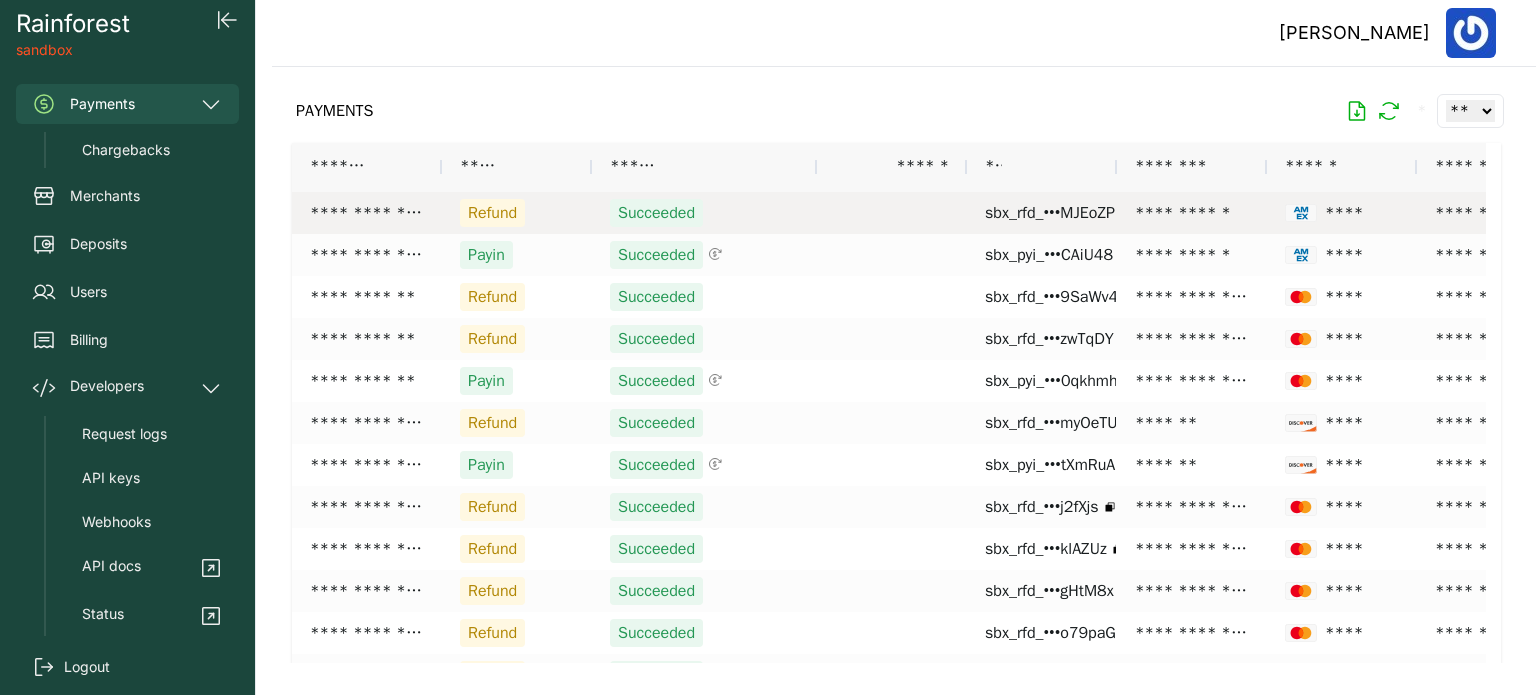 click on "Succeeded" at bounding box center (656, 213) 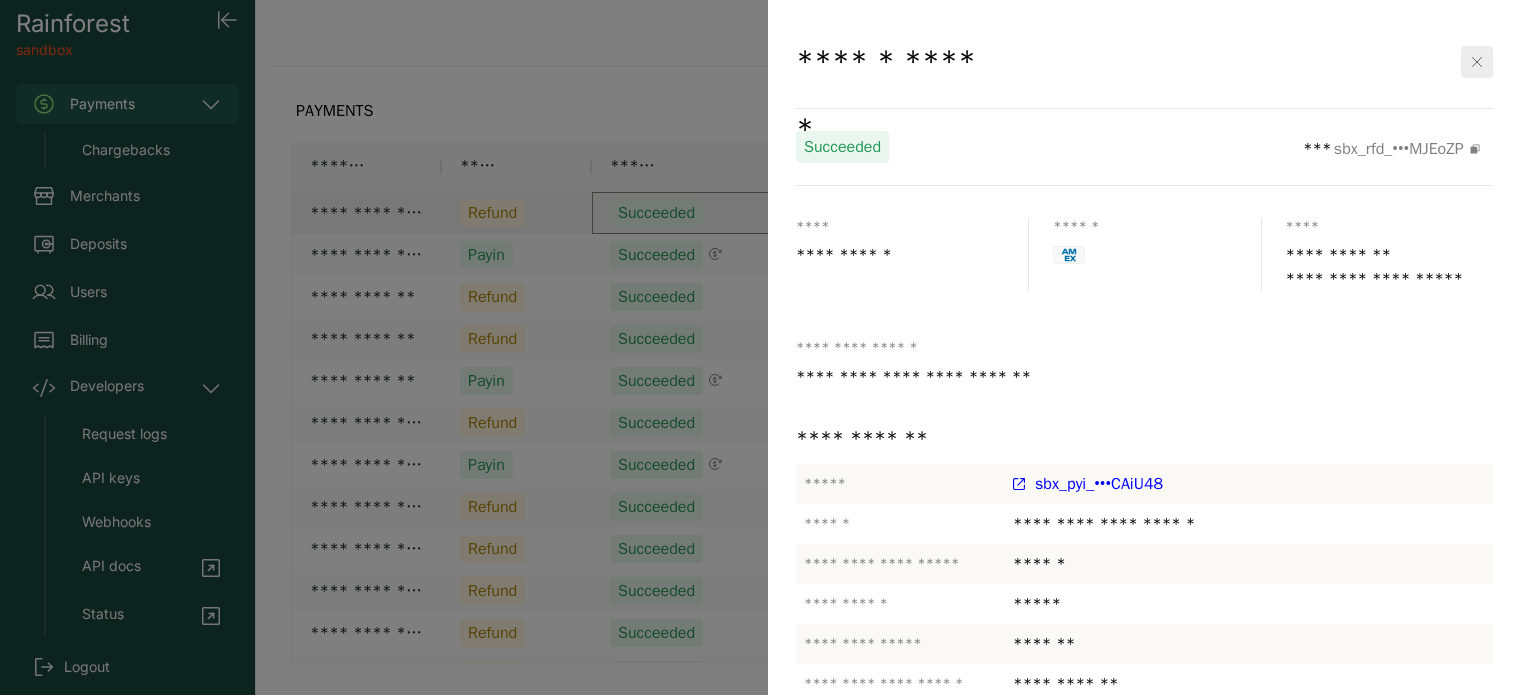 scroll, scrollTop: 233, scrollLeft: 0, axis: vertical 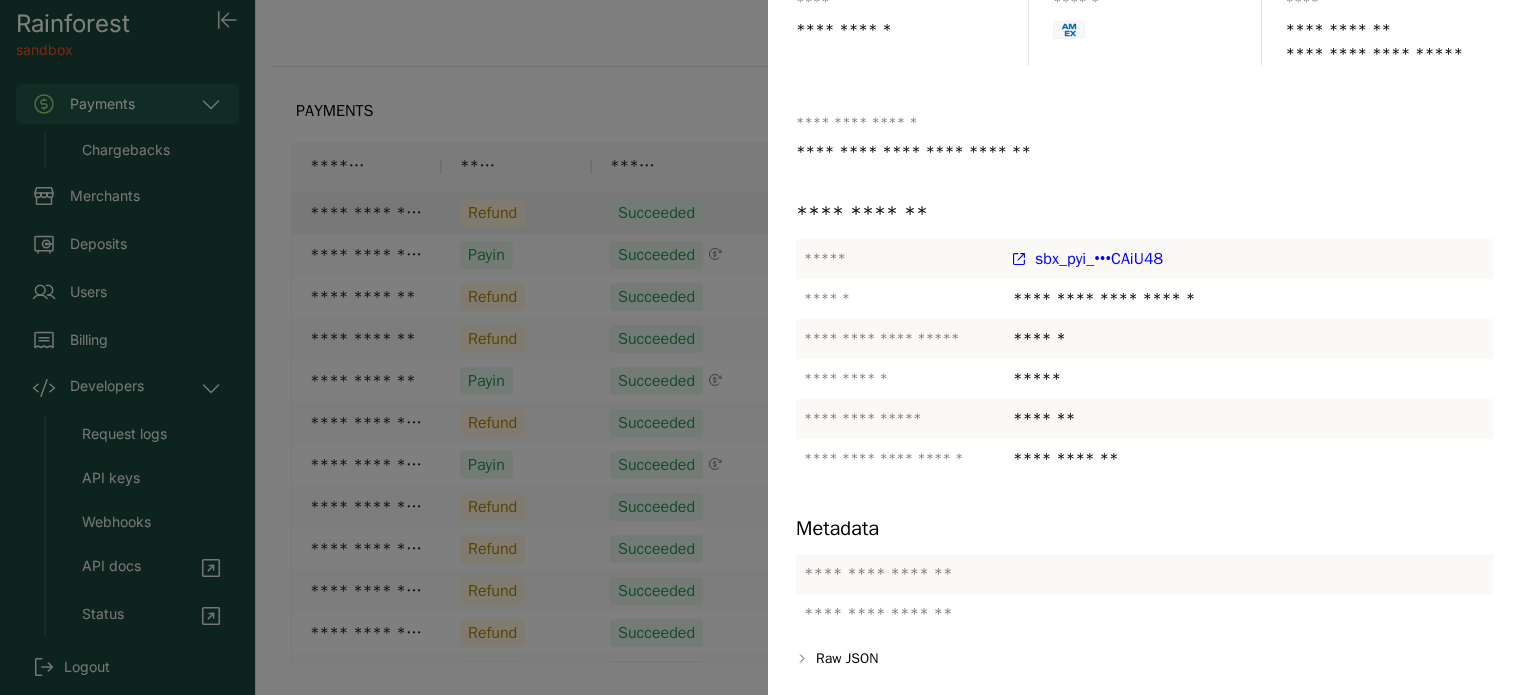 click at bounding box center (768, 347) 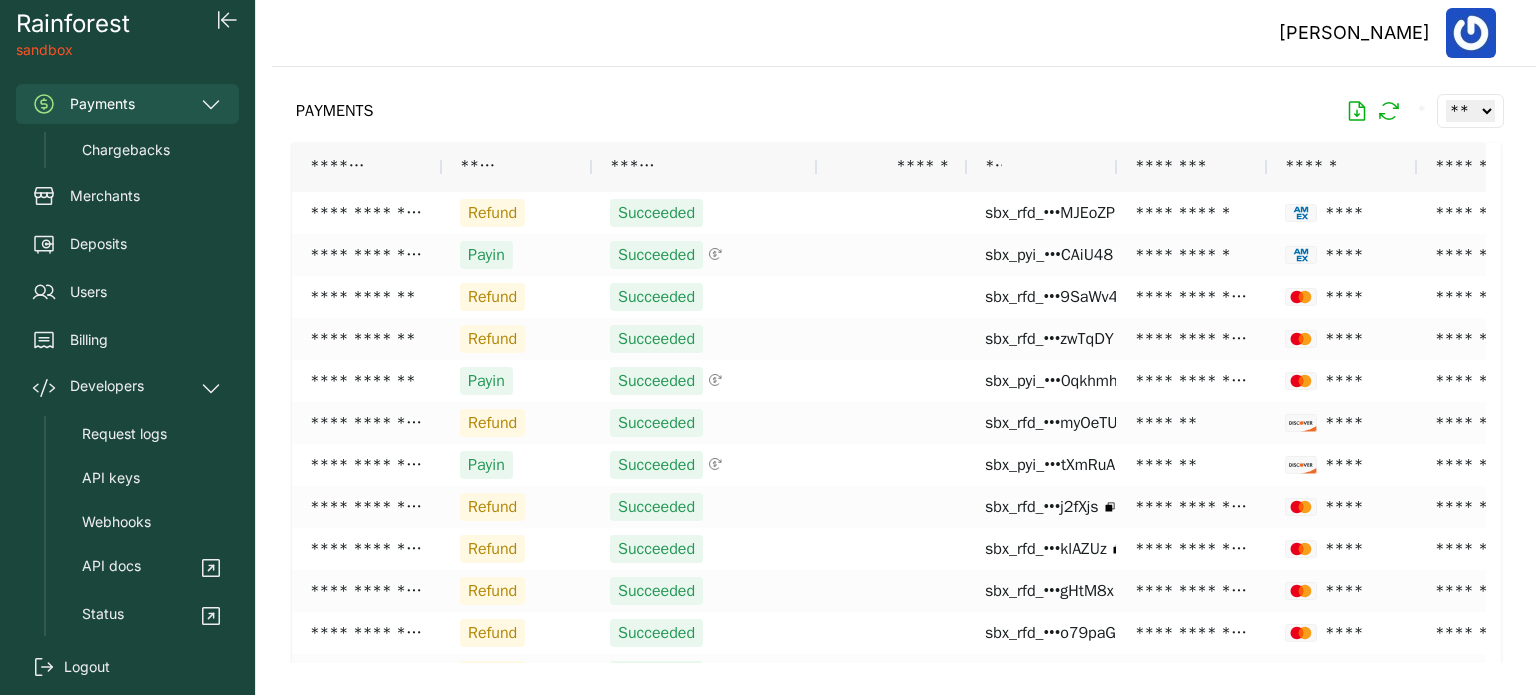 click on "Payments" at bounding box center (127, 104) 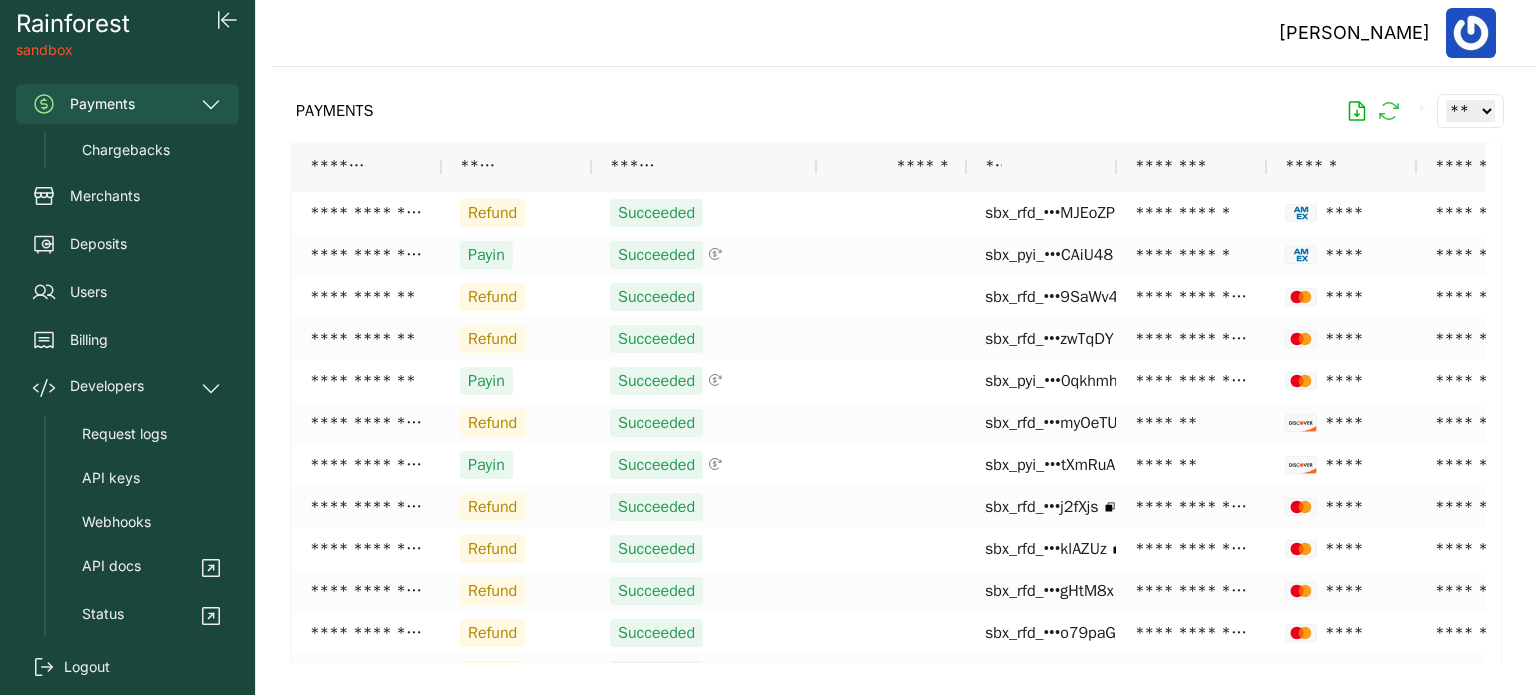 click 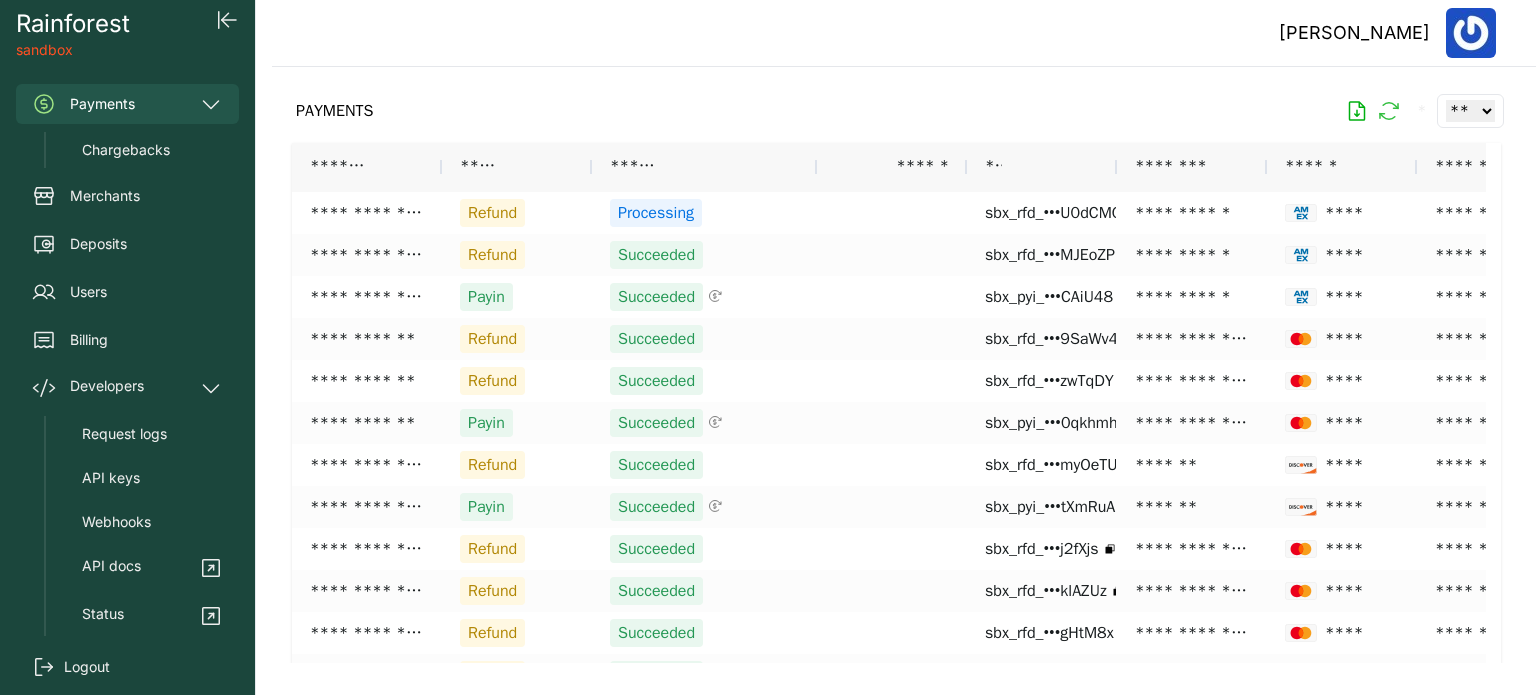 click 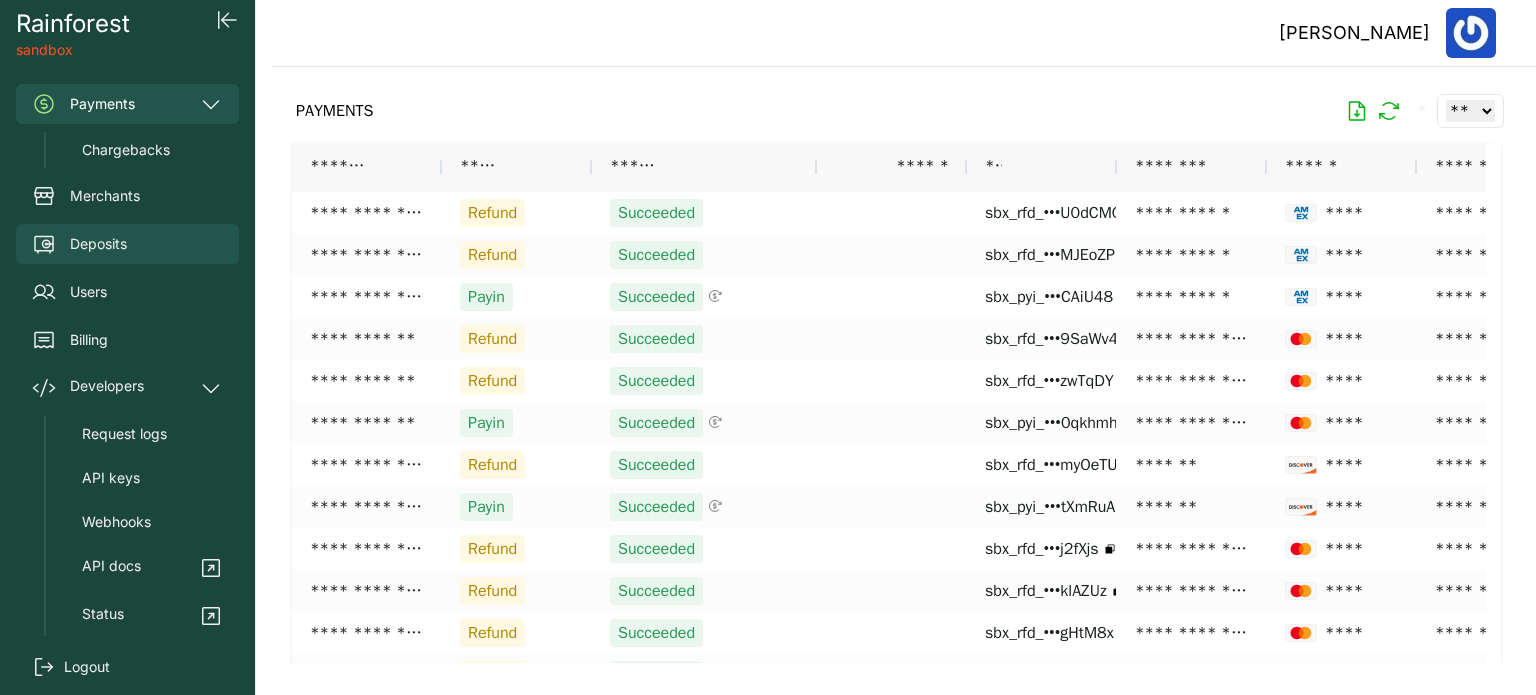click on "Deposits" at bounding box center (98, 244) 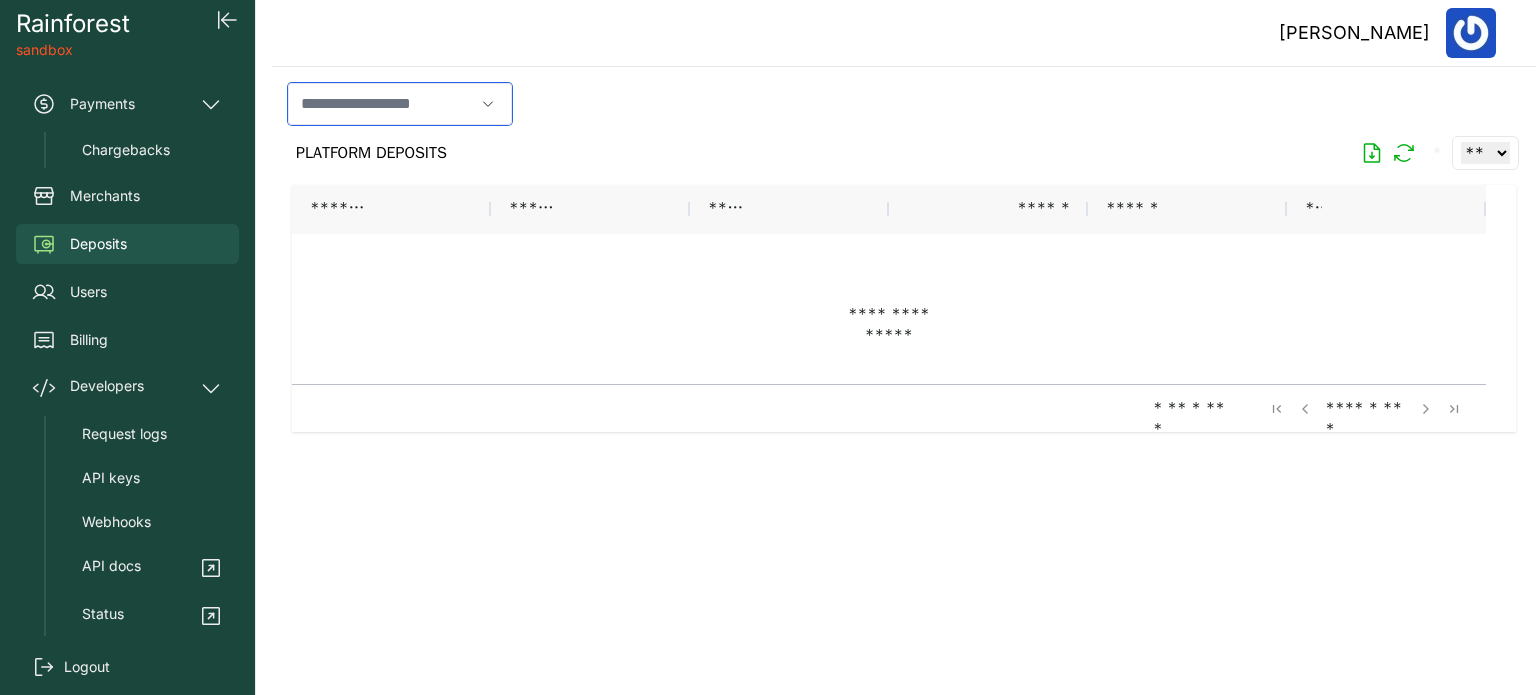 click at bounding box center (381, 104) 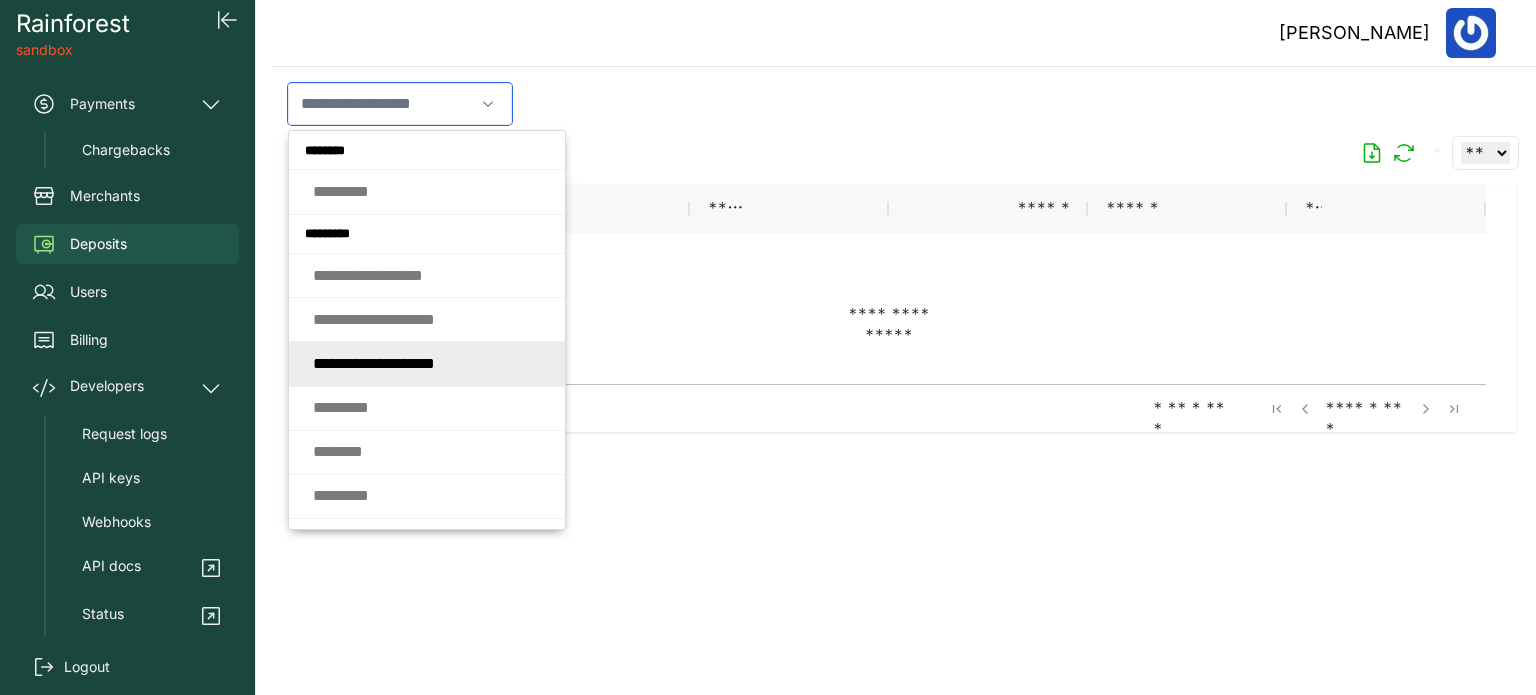 click on "* * * * * * * * *   * * * * * * * *   *" at bounding box center (374, 363) 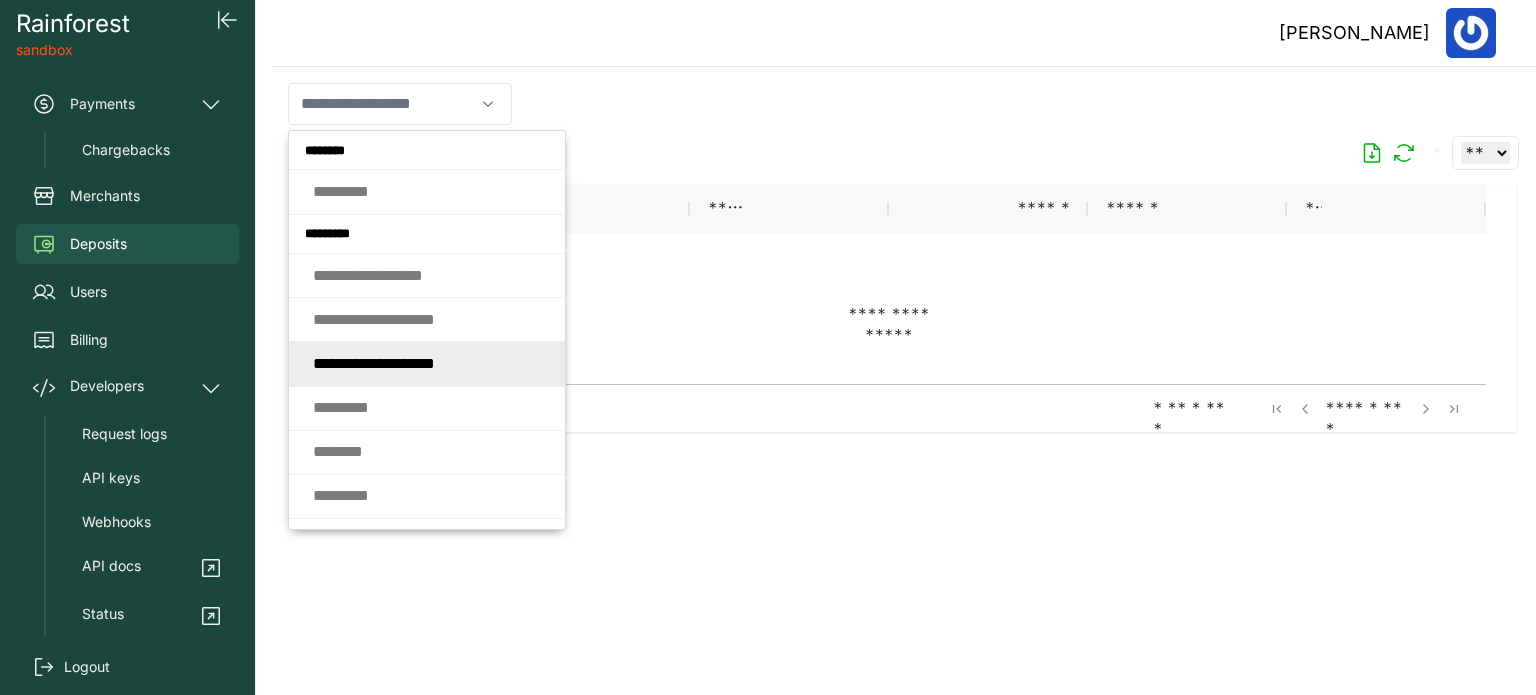 type on "**********" 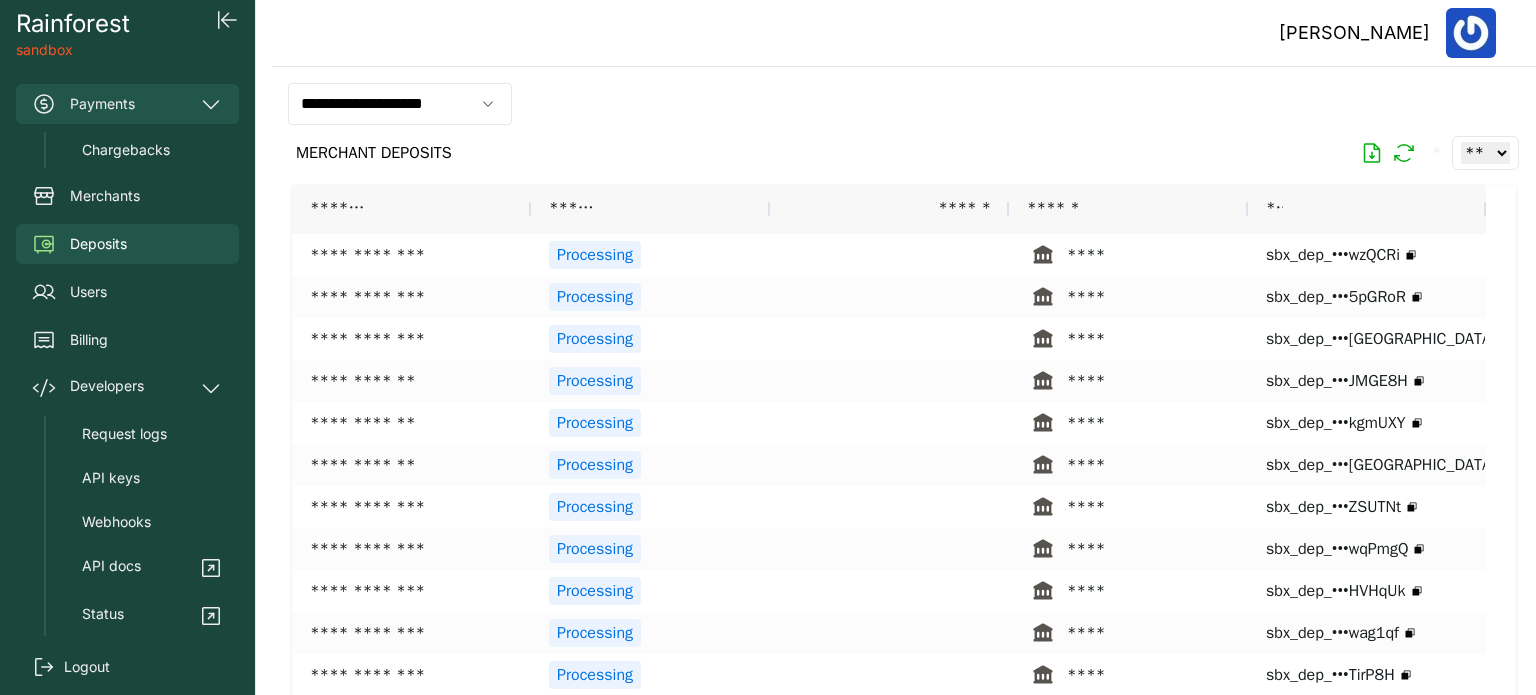 click on "Payments" at bounding box center (127, 104) 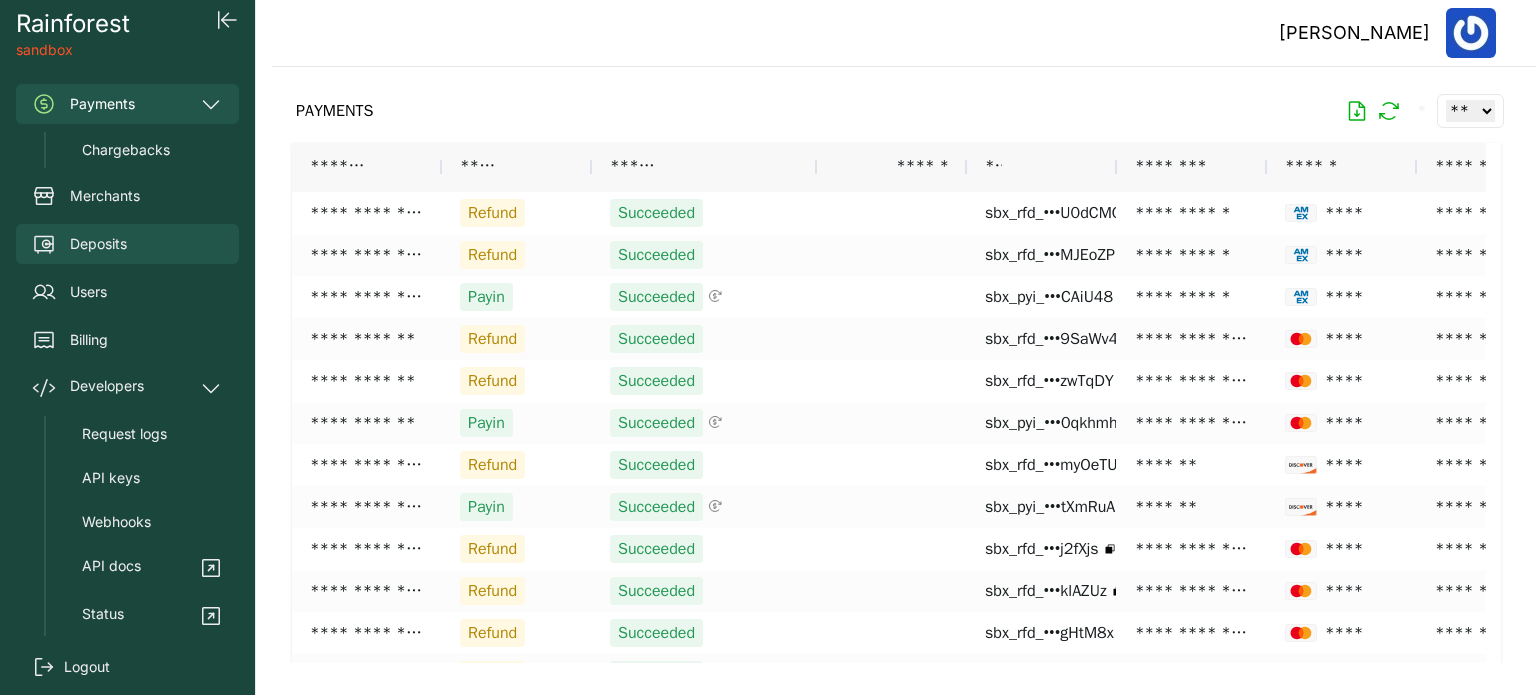click on "Deposits" at bounding box center (98, 244) 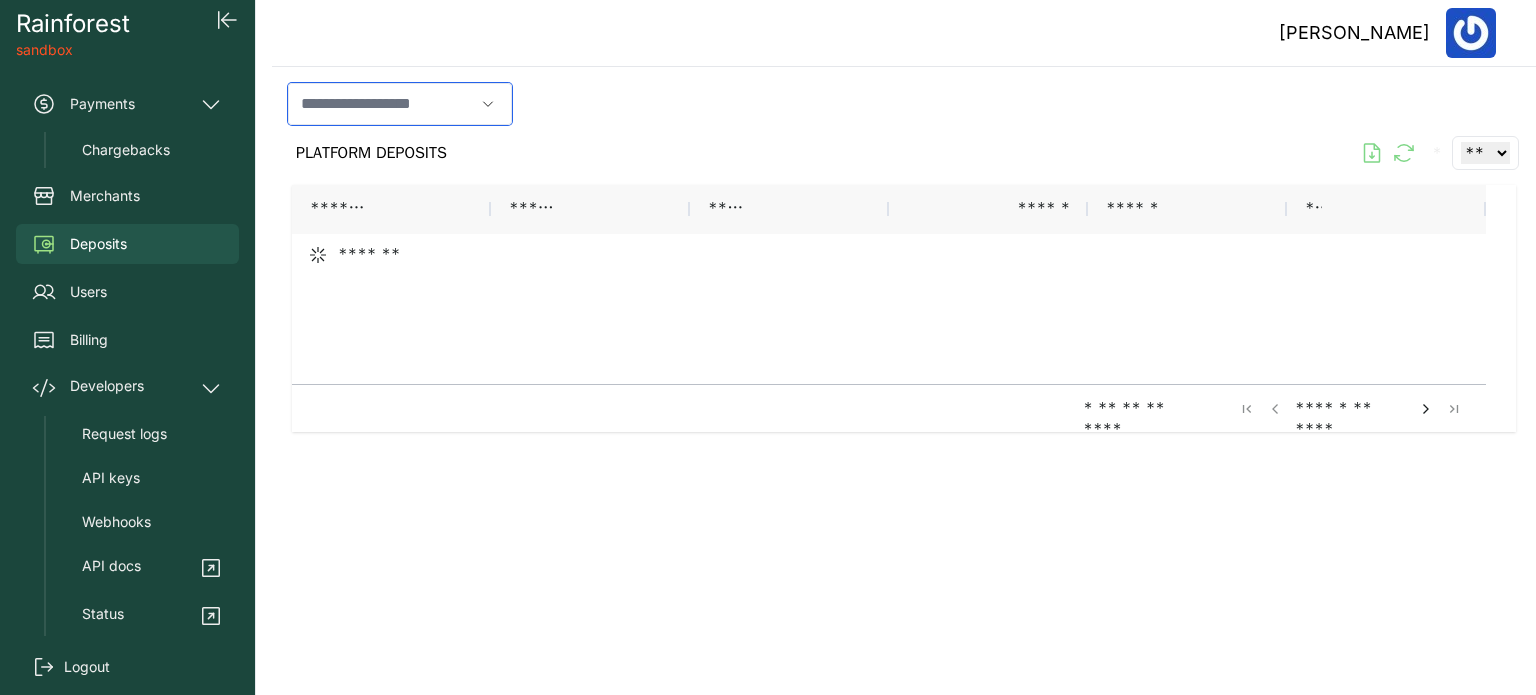 click at bounding box center [381, 104] 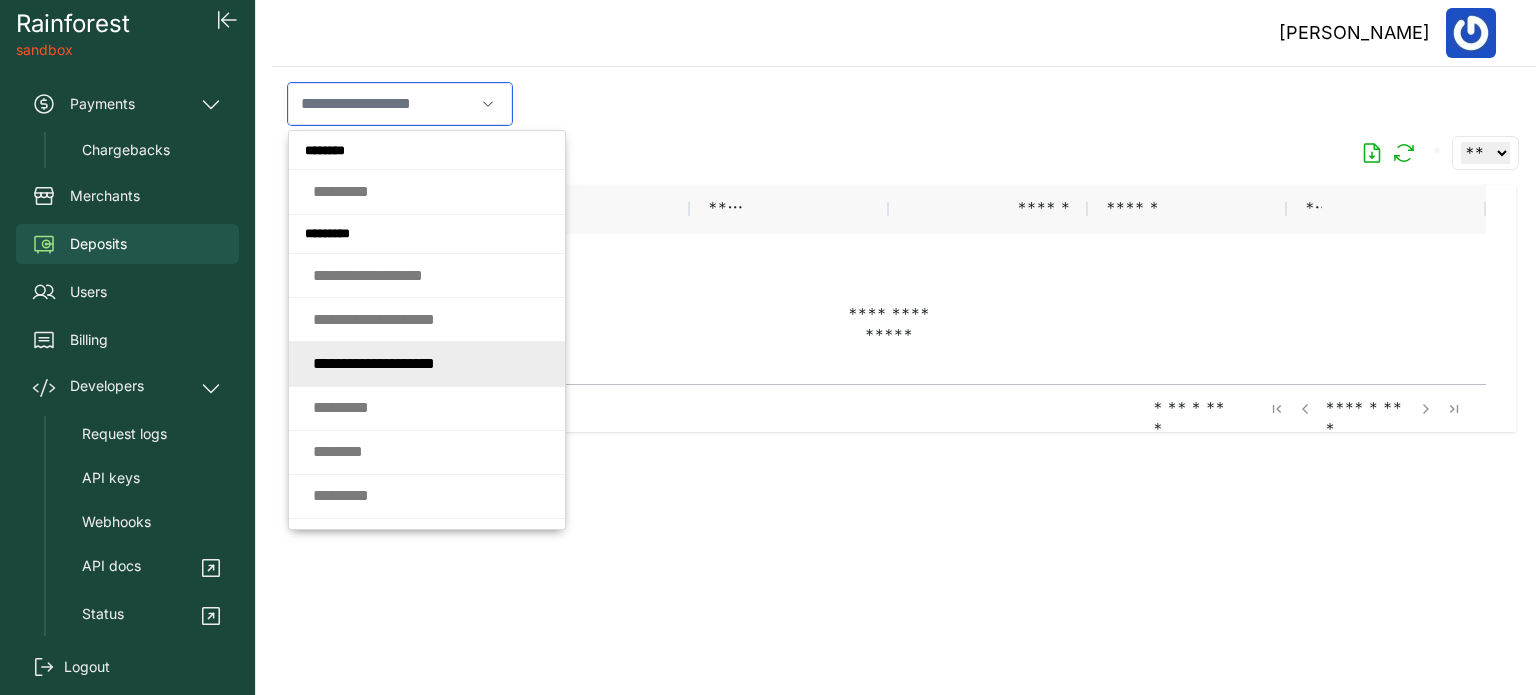 click on "* * * * * * * * *   * * * * * * * *   *" at bounding box center [374, 363] 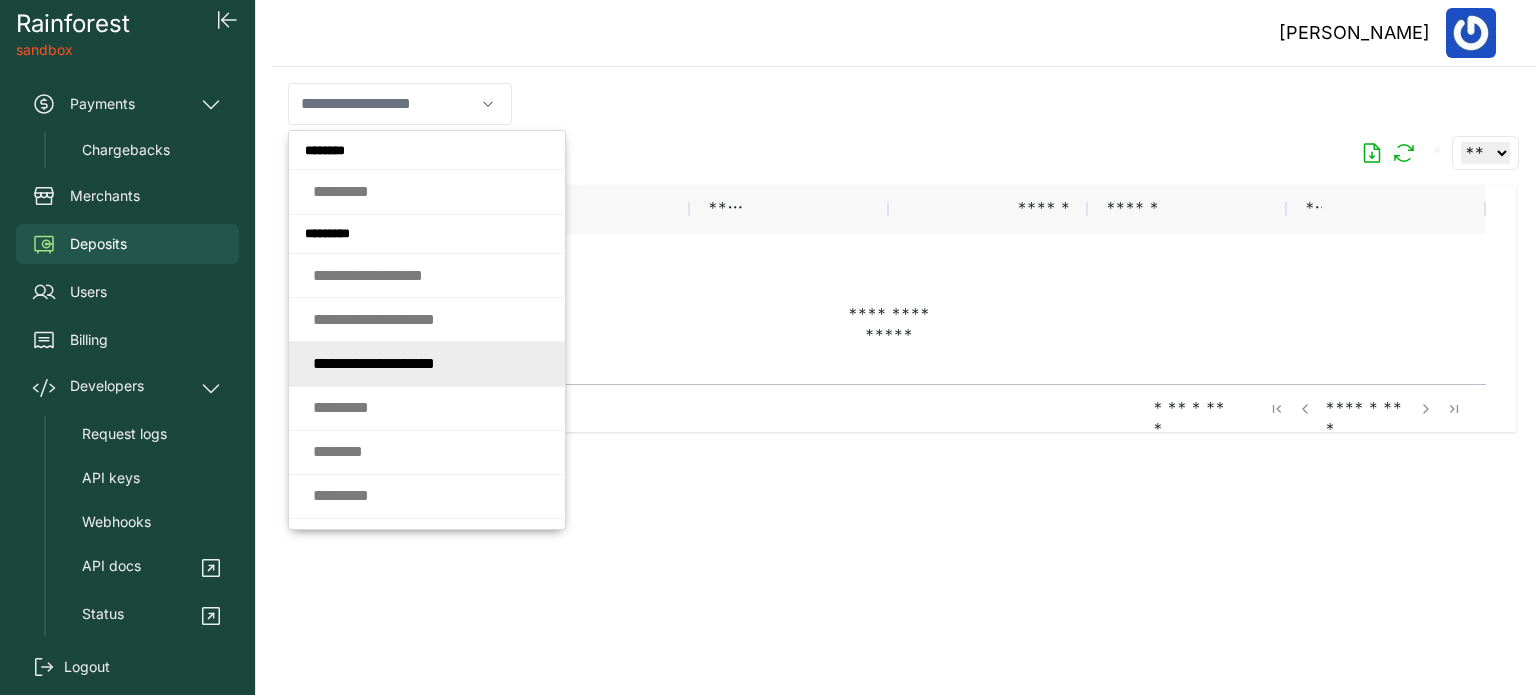type on "**********" 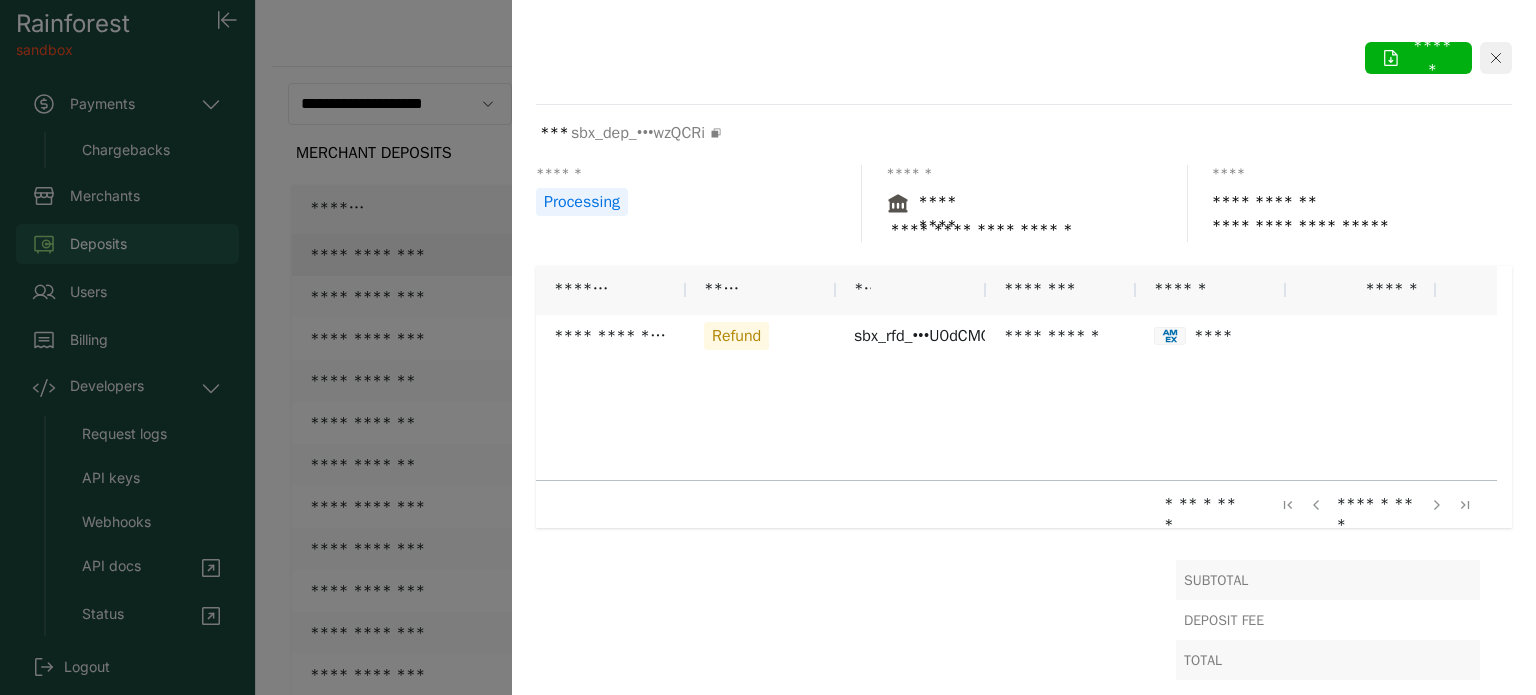 click 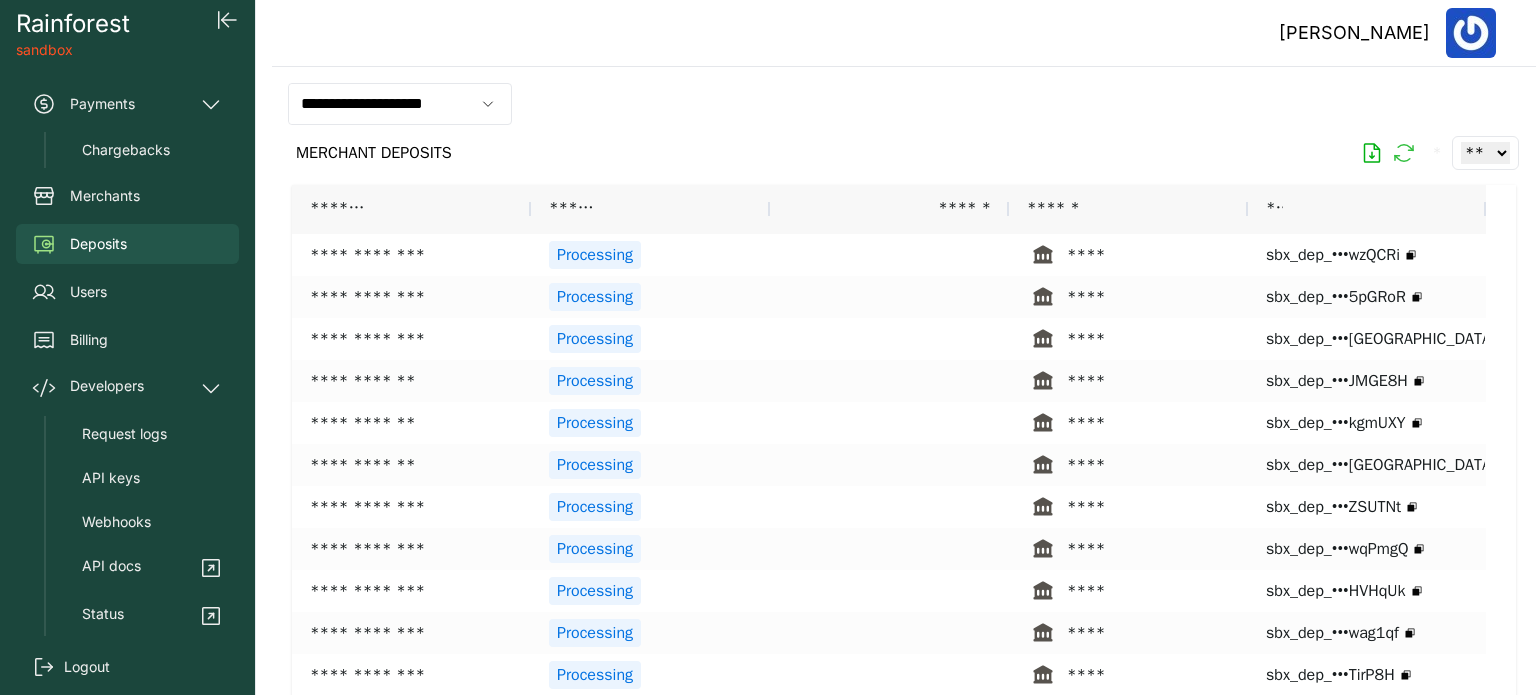 click 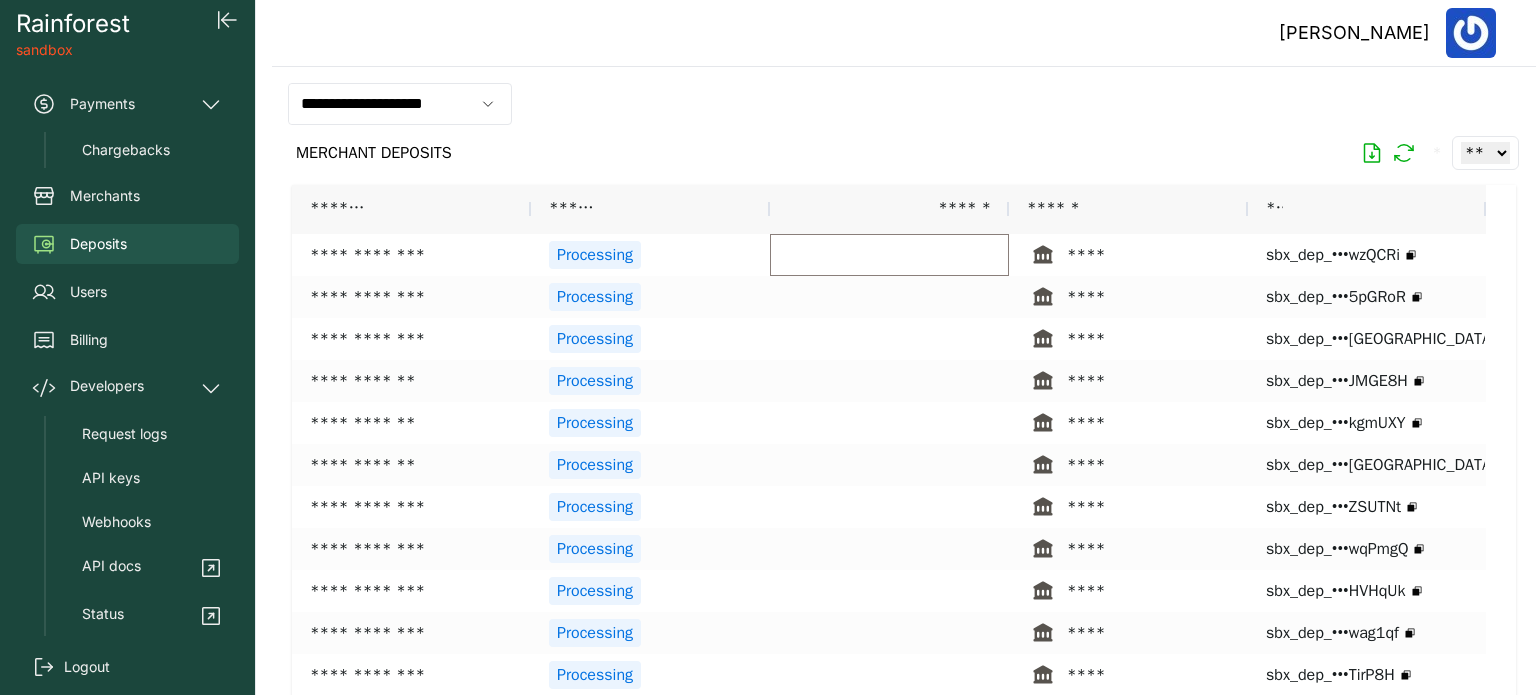 drag, startPoint x: 992, startPoint y: 255, endPoint x: 993, endPoint y: 115, distance: 140.00357 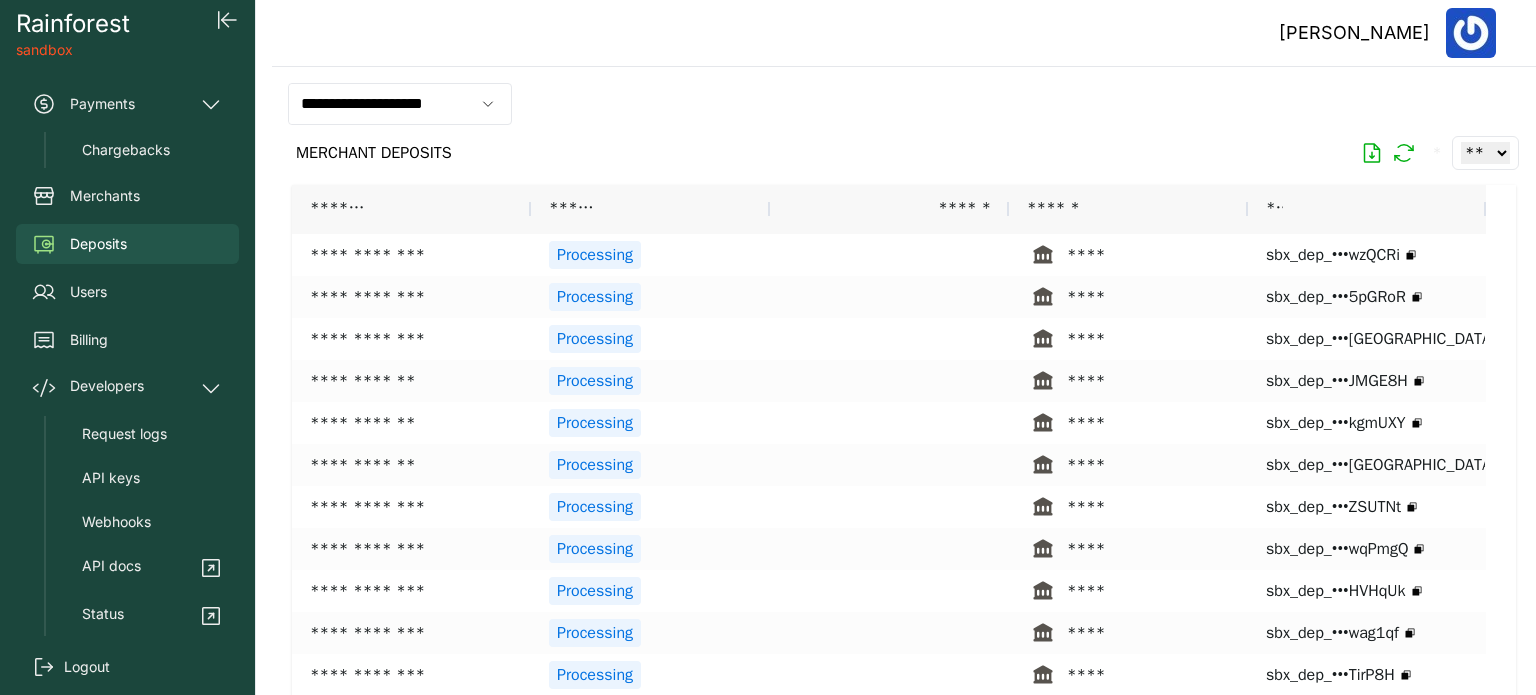 click on "**********" at bounding box center (904, 104) 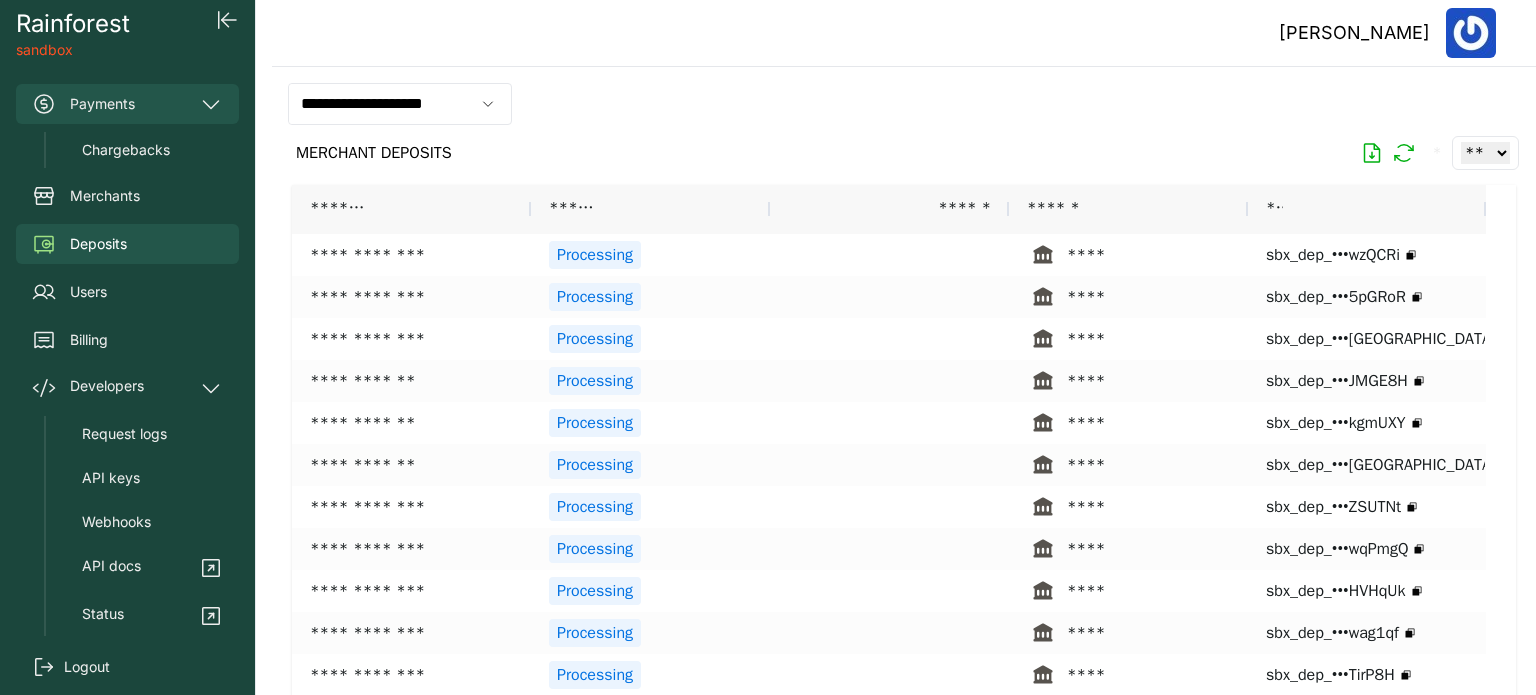 click on "Payments" at bounding box center [127, 104] 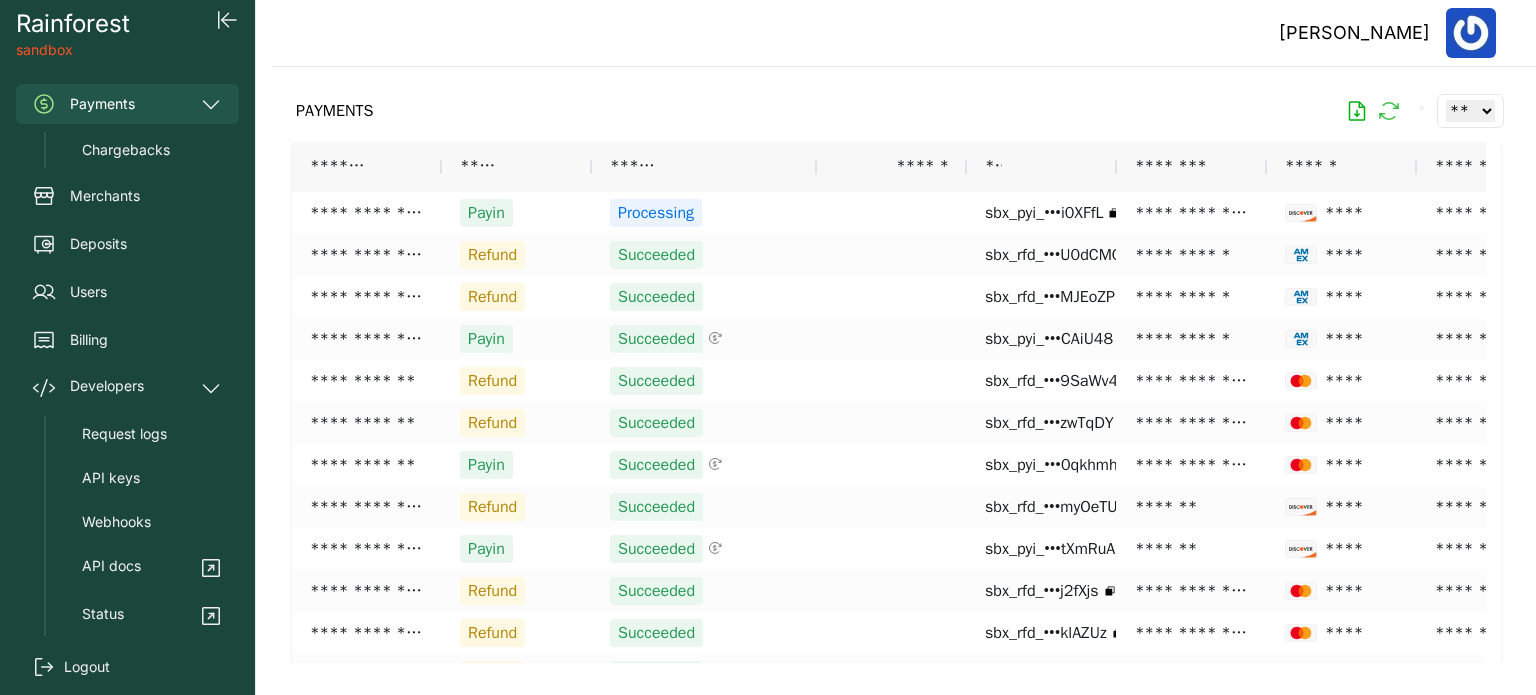 click 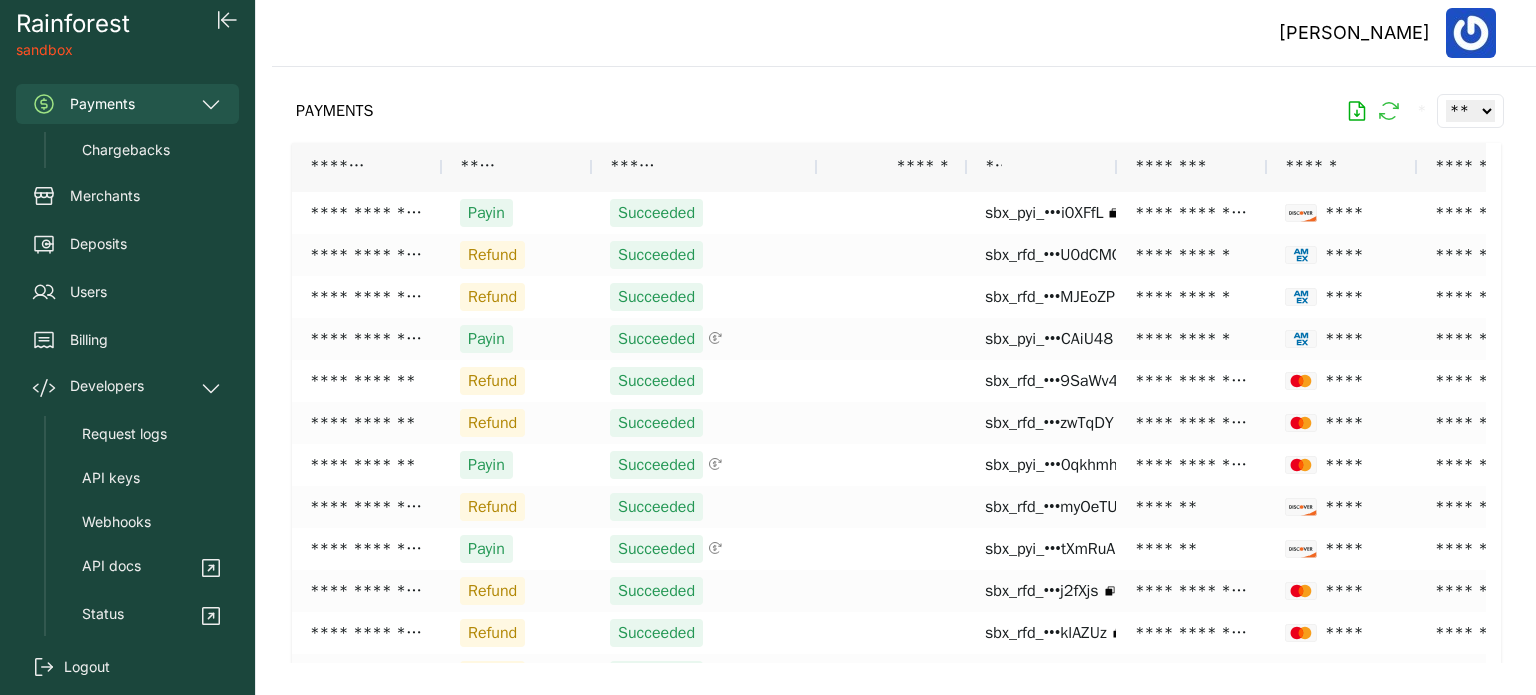 click 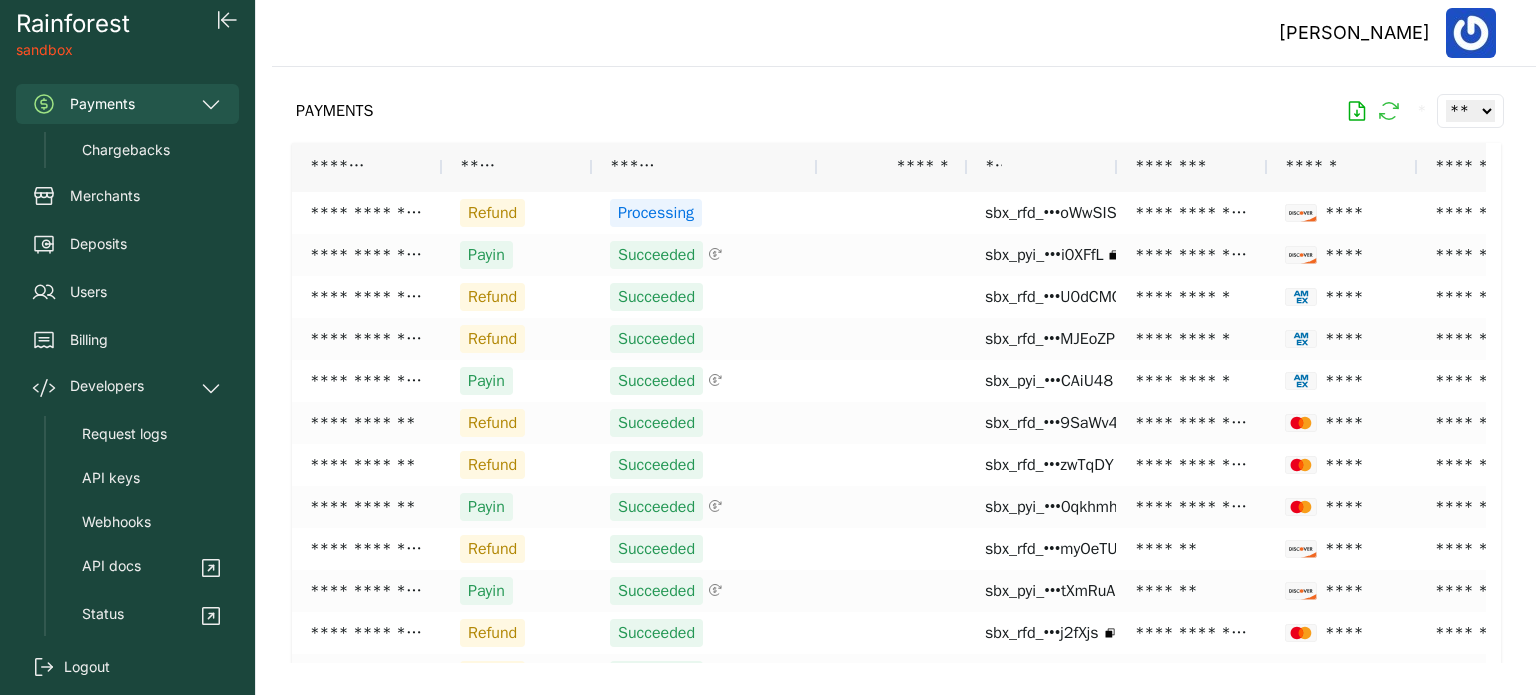 click 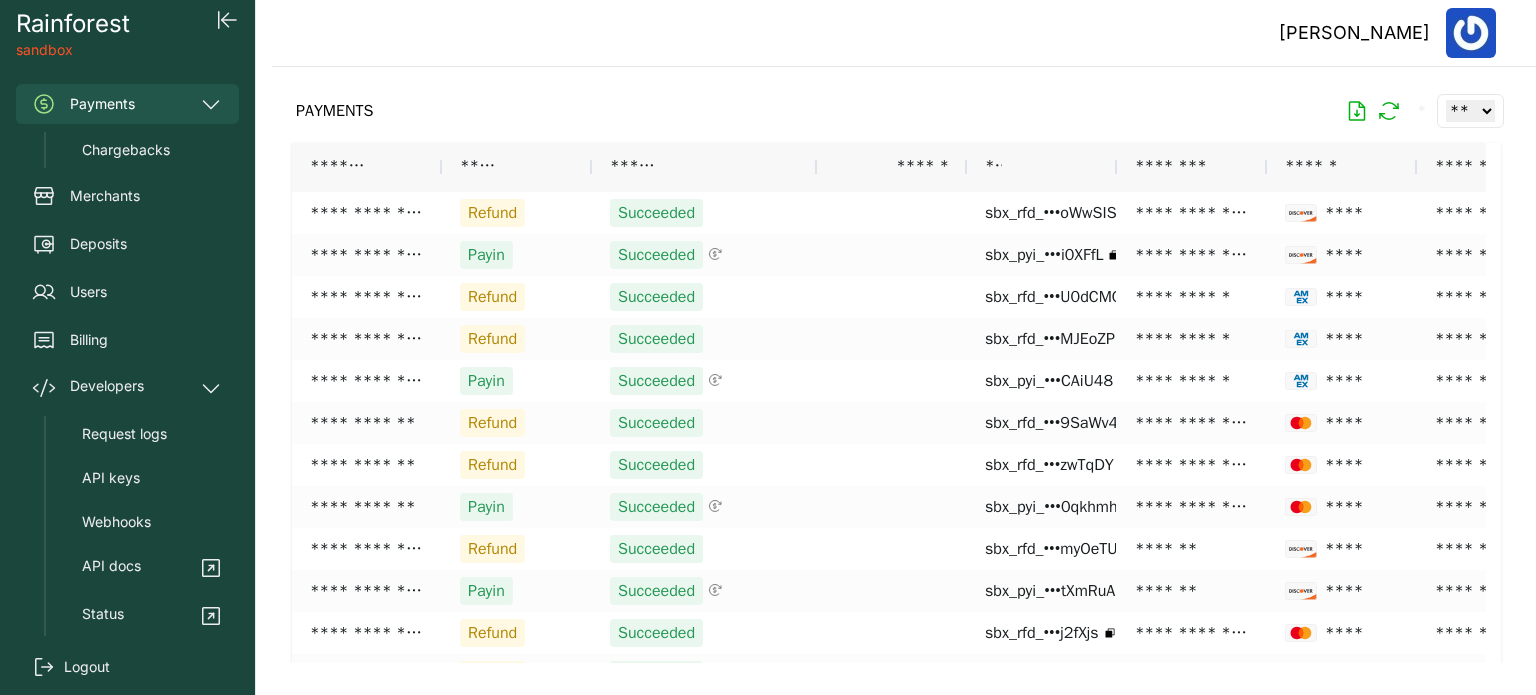 drag, startPoint x: 1377, startPoint y: 111, endPoint x: 1316, endPoint y: 109, distance: 61.03278 